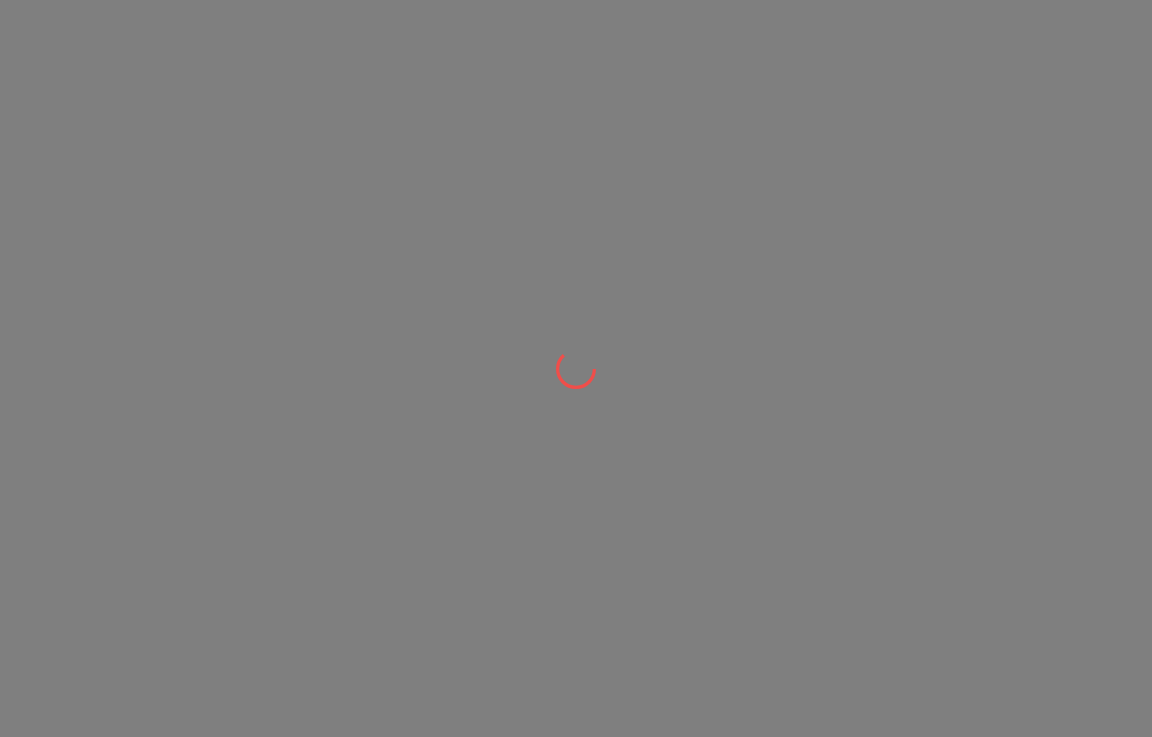 scroll, scrollTop: 0, scrollLeft: 0, axis: both 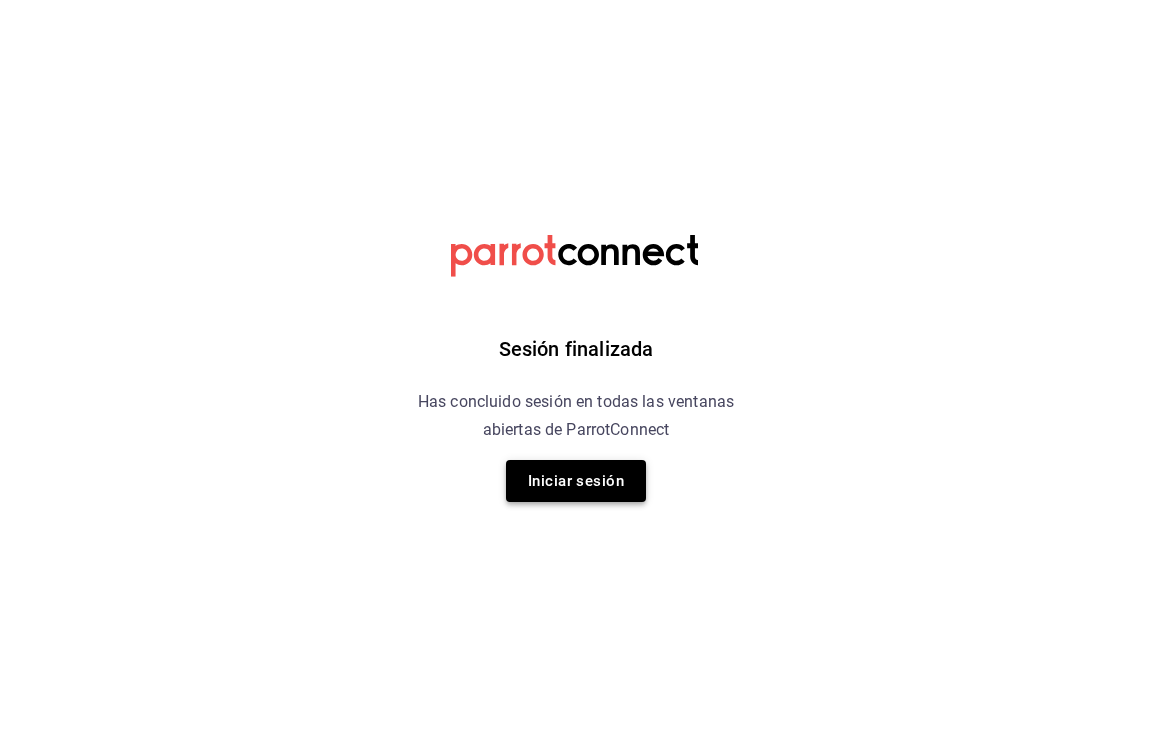 click on "Iniciar sesión" at bounding box center (576, 481) 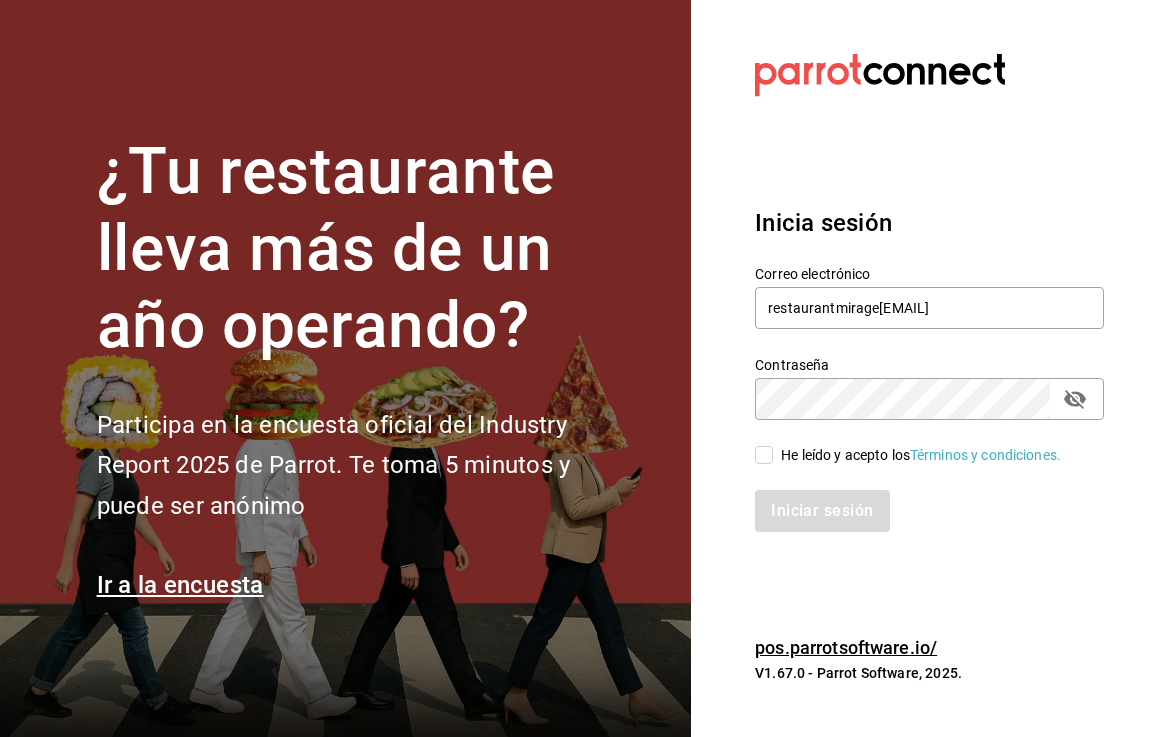 click on "He leído y acepto los  Términos y condiciones." at bounding box center [764, 455] 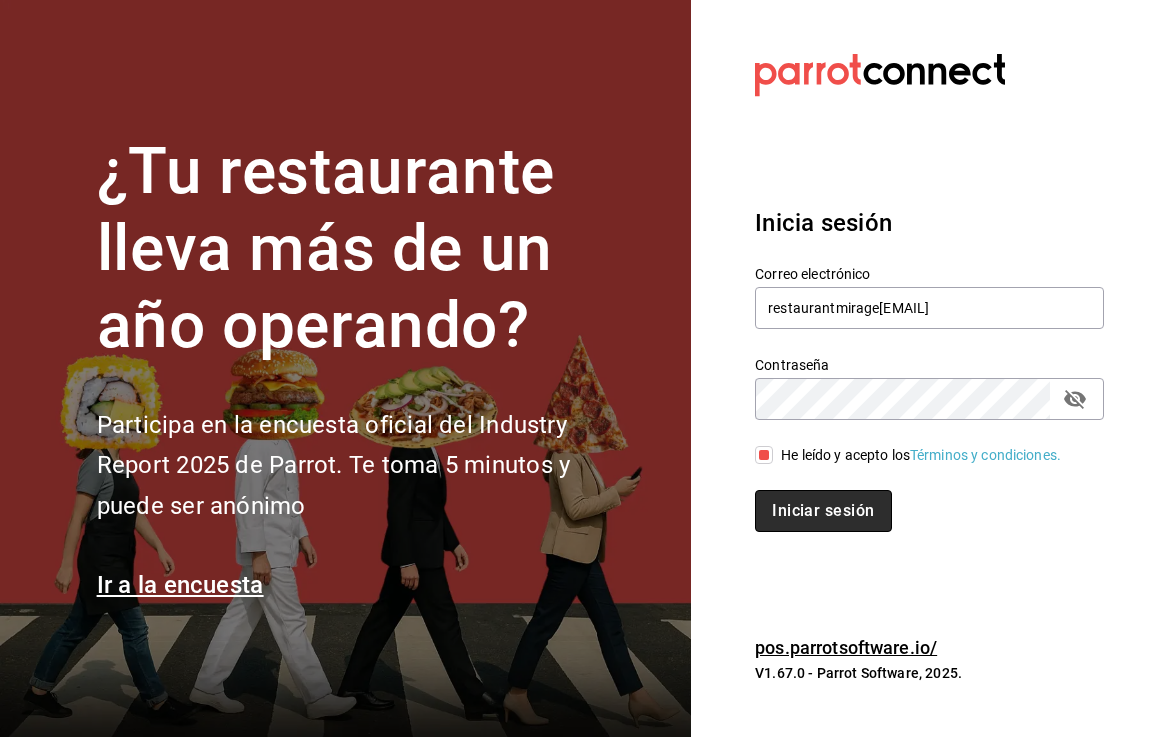 click on "Iniciar sesión" at bounding box center (823, 511) 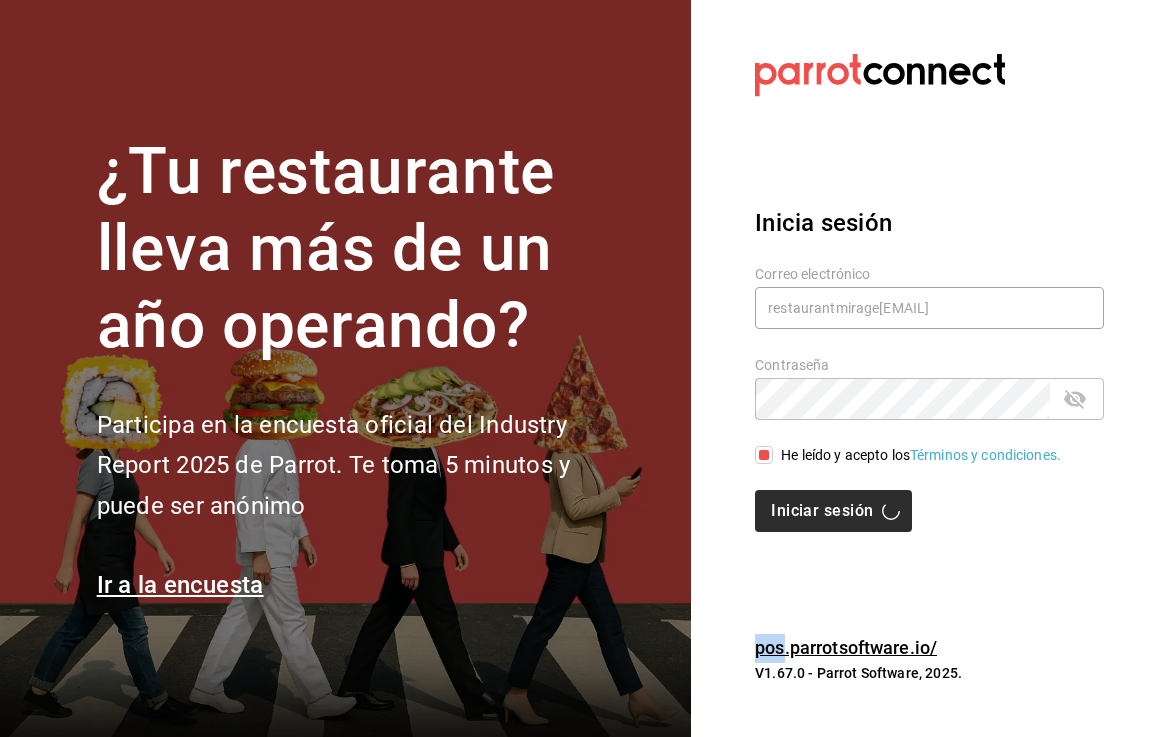 click on "Iniciar sesión" at bounding box center [929, 511] 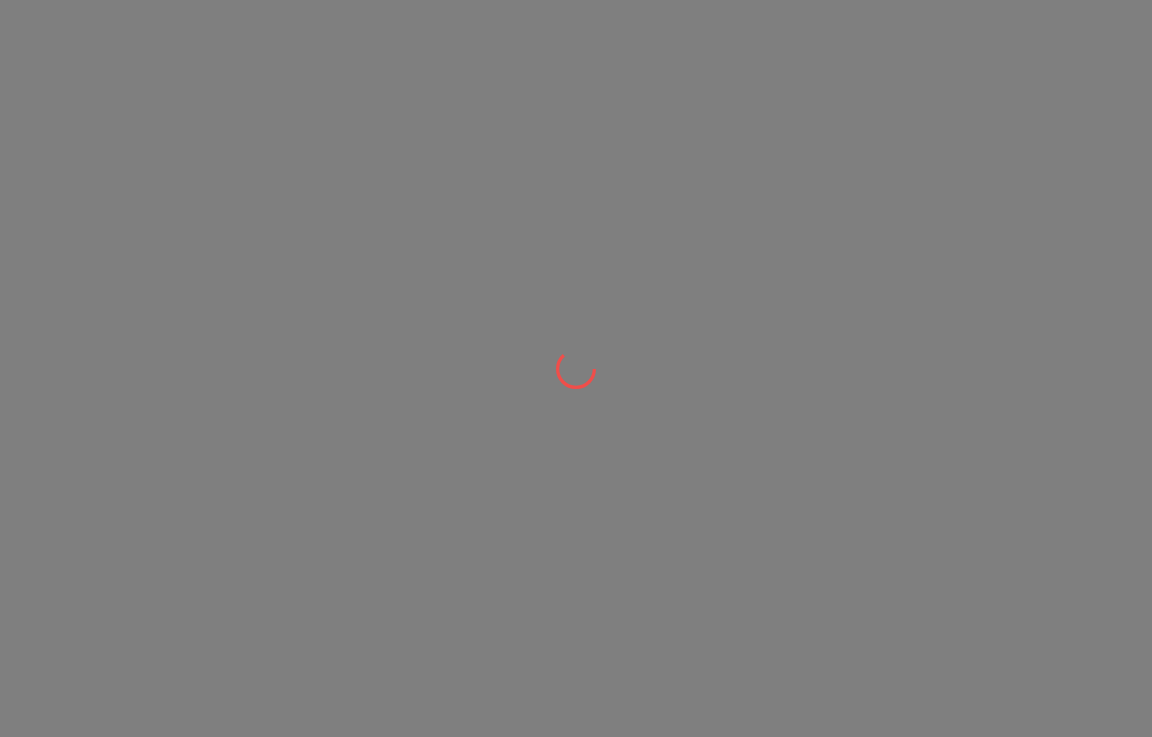scroll, scrollTop: 0, scrollLeft: 0, axis: both 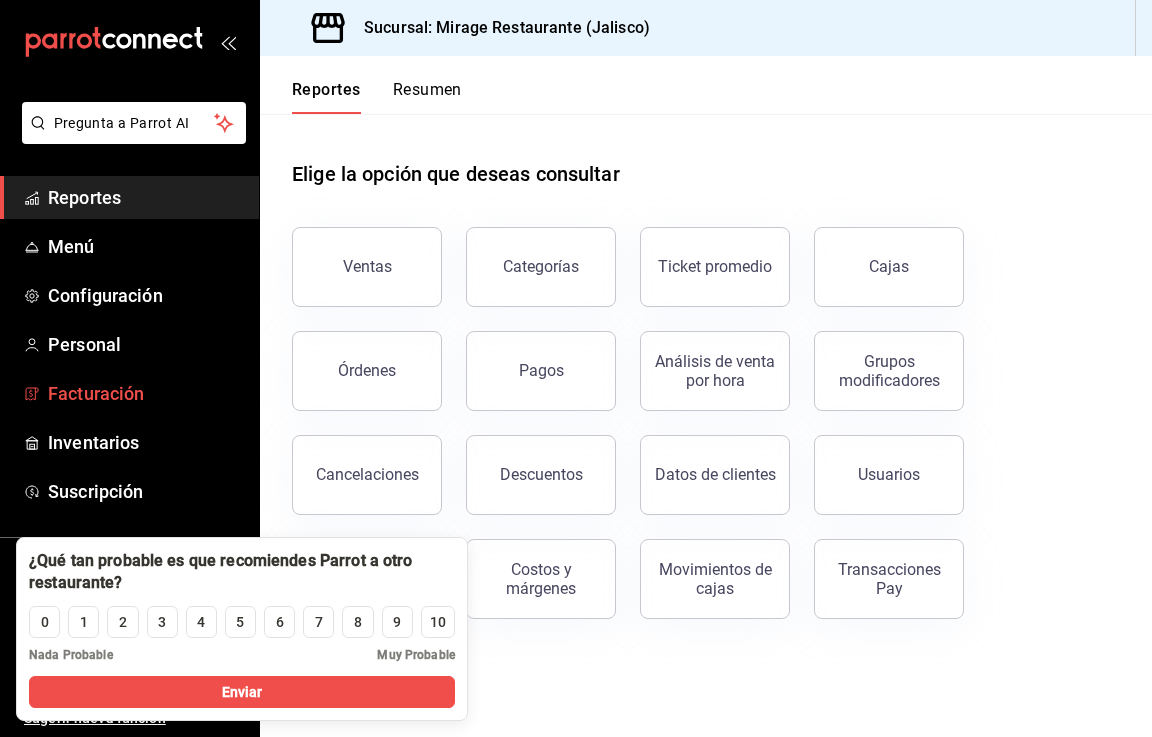click on "Facturación" at bounding box center (145, 393) 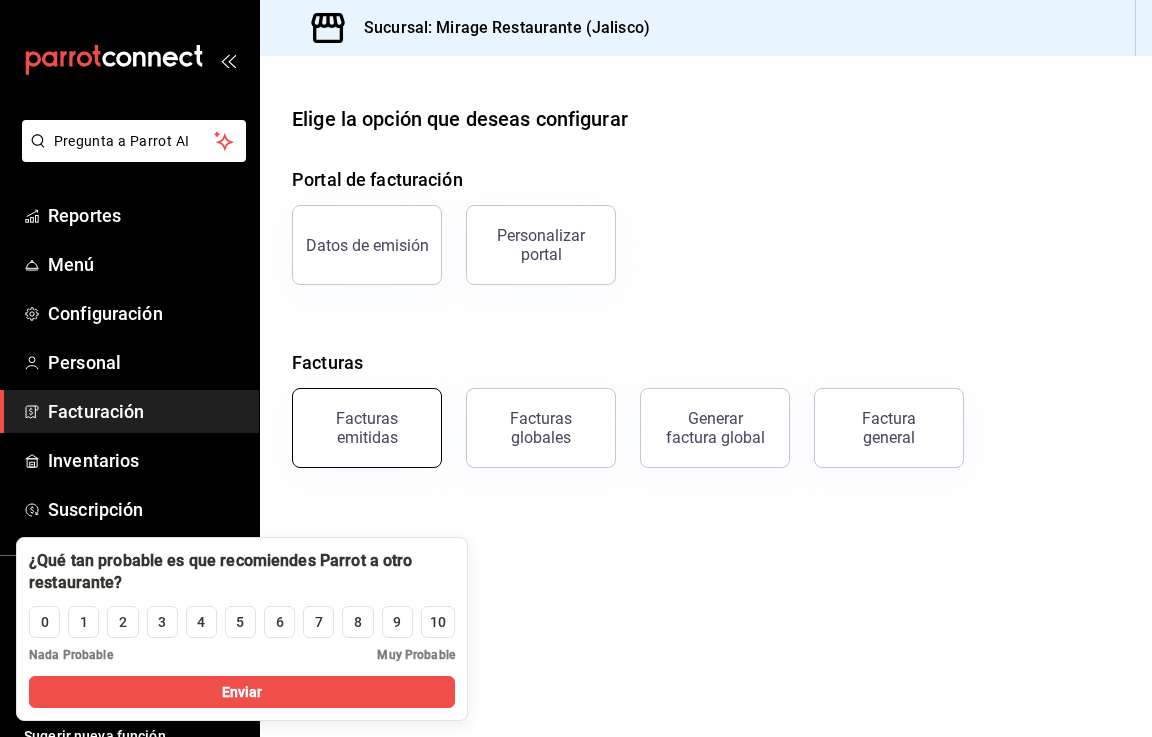 click on "Facturas emitidas" at bounding box center [367, 428] 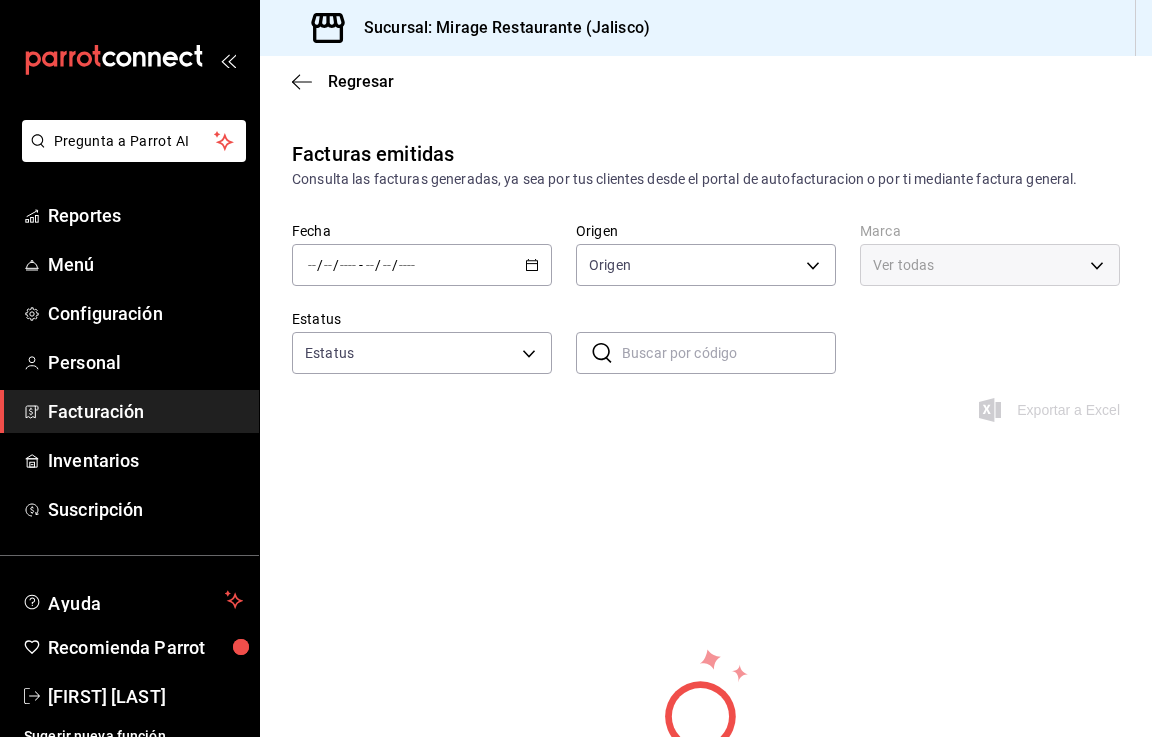 type on "ORDER_INVOICE,GENERAL_INVOICE" 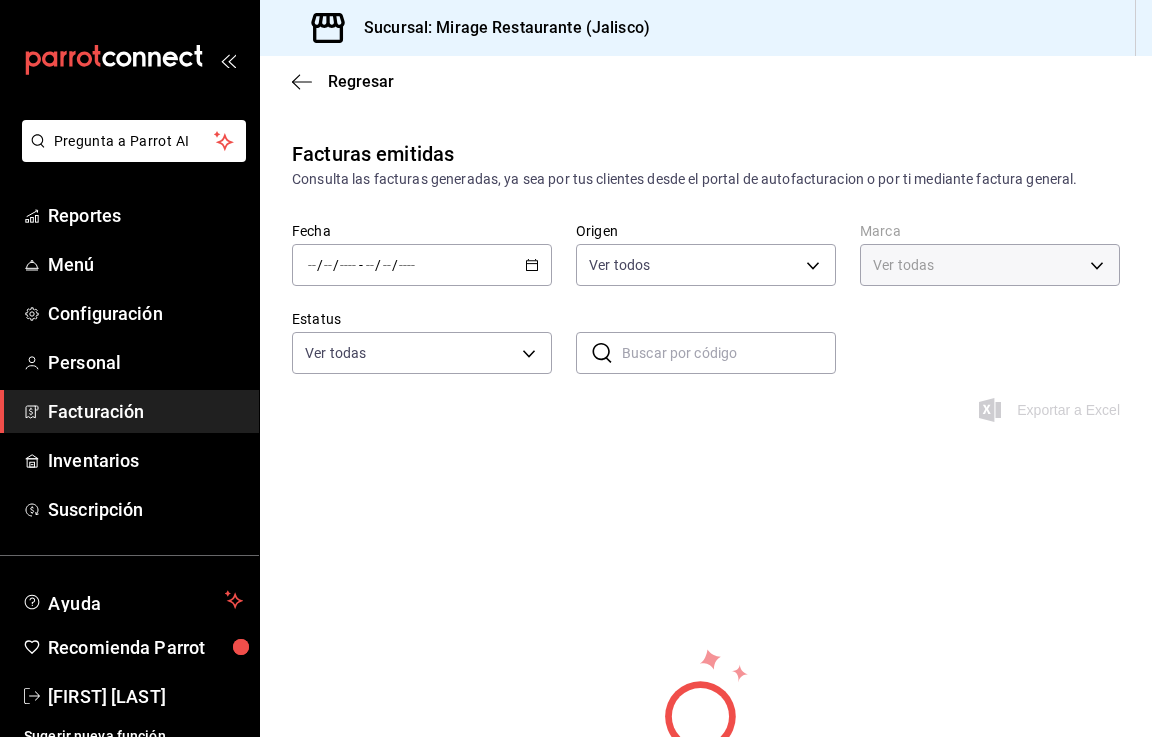 type on "fd44f9d9-2552-44ba-a783-b01c8222cad6" 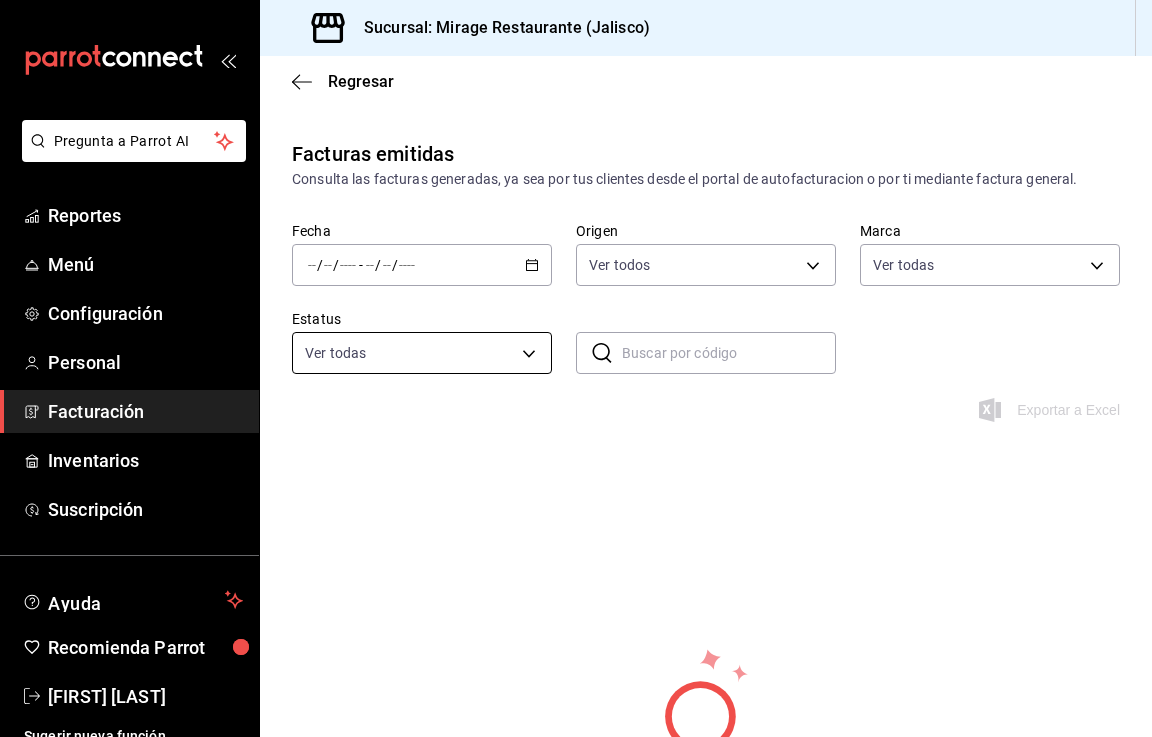 click on "Pregunta a Parrot AI Reportes   Menú   Configuración   Personal   Facturación   Inventarios   Suscripción   Ayuda Recomienda Parrot   Chuyita r   Sugerir nueva función   Sucursal: Mirage Restaurante (Jalisco) Regresar Facturas emitidas Consulta las facturas generadas, ya sea por tus clientes desde el portal de autofacturacion o por ti mediante factura general. Fecha / / - / / Origen Ver todos ORDER_INVOICE,GENERAL_INVOICE Marca Ver todas fd44f9d9-2552-44ba-a783-b01c8222cad6 Estatus Ver todas ACTIVE,PENDING_CANCELLATION,CANCELLED,PRE_CANCELLED ​ ​ Exportar a Excel No hay información que mostrar GANA 1 MES GRATIS EN TU SUSCRIPCIÓN AQUÍ ¿Recuerdas cómo empezó tu restaurante?
Hoy puedes ayudar a un colega a tener el mismo cambio que tú viviste.
Recomienda Parrot directamente desde tu Portal Administrador.
Es fácil y rápido.
🎁 Por cada restaurante que se una, ganas 1 mes gratis. Pregunta a Parrot AI Reportes   Menú   Configuración   Personal   Facturación   Inventarios   Suscripción" at bounding box center (576, 368) 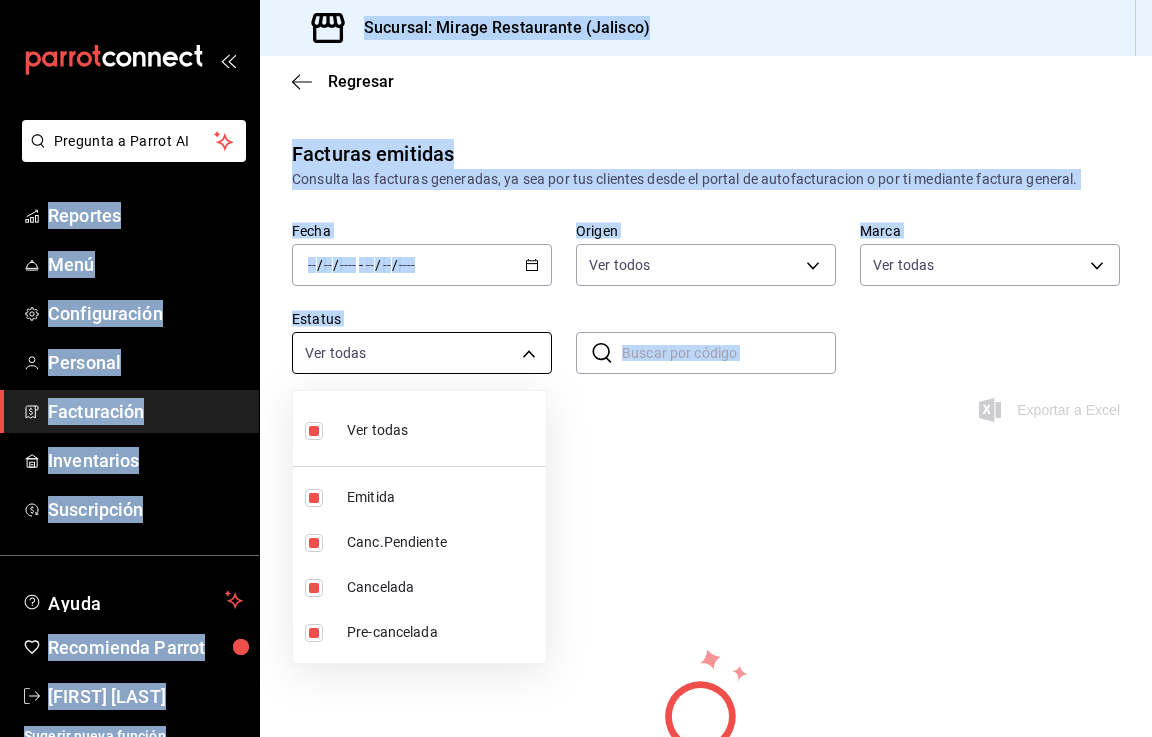 click at bounding box center (576, 368) 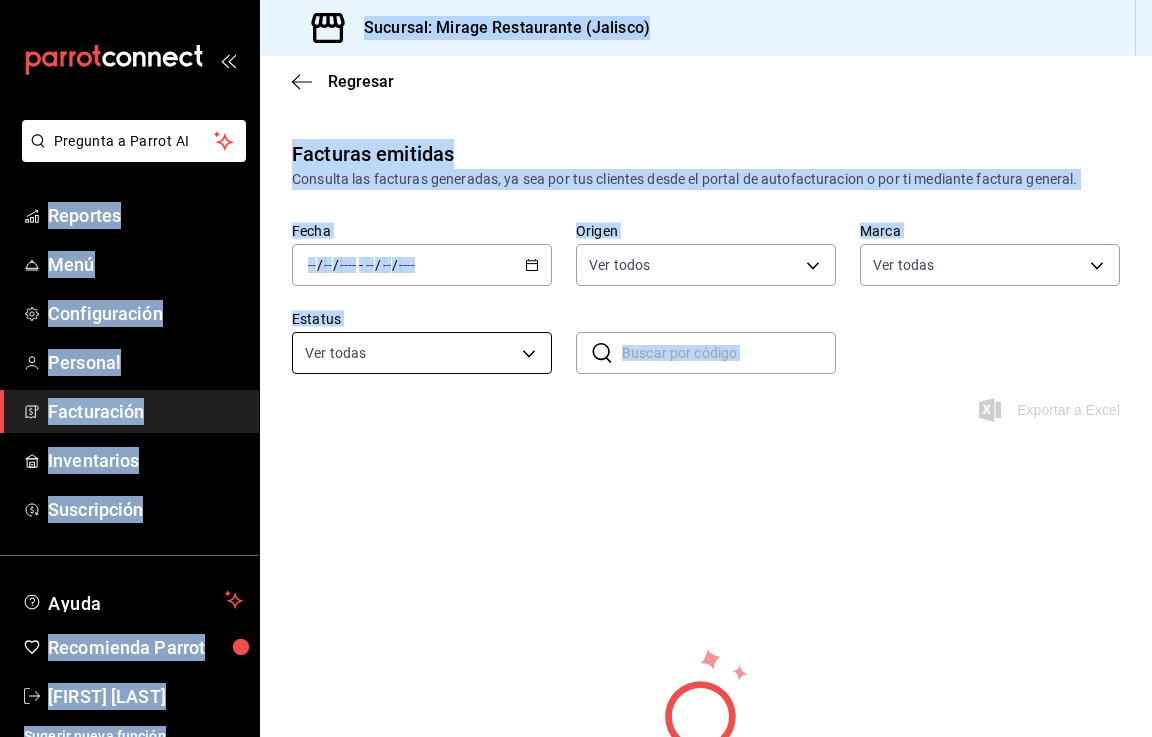 click on "Pregunta a Parrot AI Reportes   Menú   Configuración   Personal   Facturación   Inventarios   Suscripción   Ayuda Recomienda Parrot   Chuyita r   Sugerir nueva función   Sucursal: Mirage Restaurante (Jalisco) Regresar Facturas emitidas Consulta las facturas generadas, ya sea por tus clientes desde el portal de autofacturacion o por ti mediante factura general. Fecha / / - / / Origen Ver todos ORDER_INVOICE,GENERAL_INVOICE Marca Ver todas fd44f9d9-2552-44ba-a783-b01c8222cad6 Estatus Ver todas ACTIVE,PENDING_CANCELLATION,CANCELLED,PRE_CANCELLED ​ ​ Exportar a Excel No hay información que mostrar GANA 1 MES GRATIS EN TU SUSCRIPCIÓN AQUÍ ¿Recuerdas cómo empezó tu restaurante?
Hoy puedes ayudar a un colega a tener el mismo cambio que tú viviste.
Recomienda Parrot directamente desde tu Portal Administrador.
Es fácil y rápido.
🎁 Por cada restaurante que se una, ganas 1 mes gratis. Pregunta a Parrot AI Reportes   Menú   Configuración   Personal   Facturación   Inventarios   Suscripción" at bounding box center (576, 368) 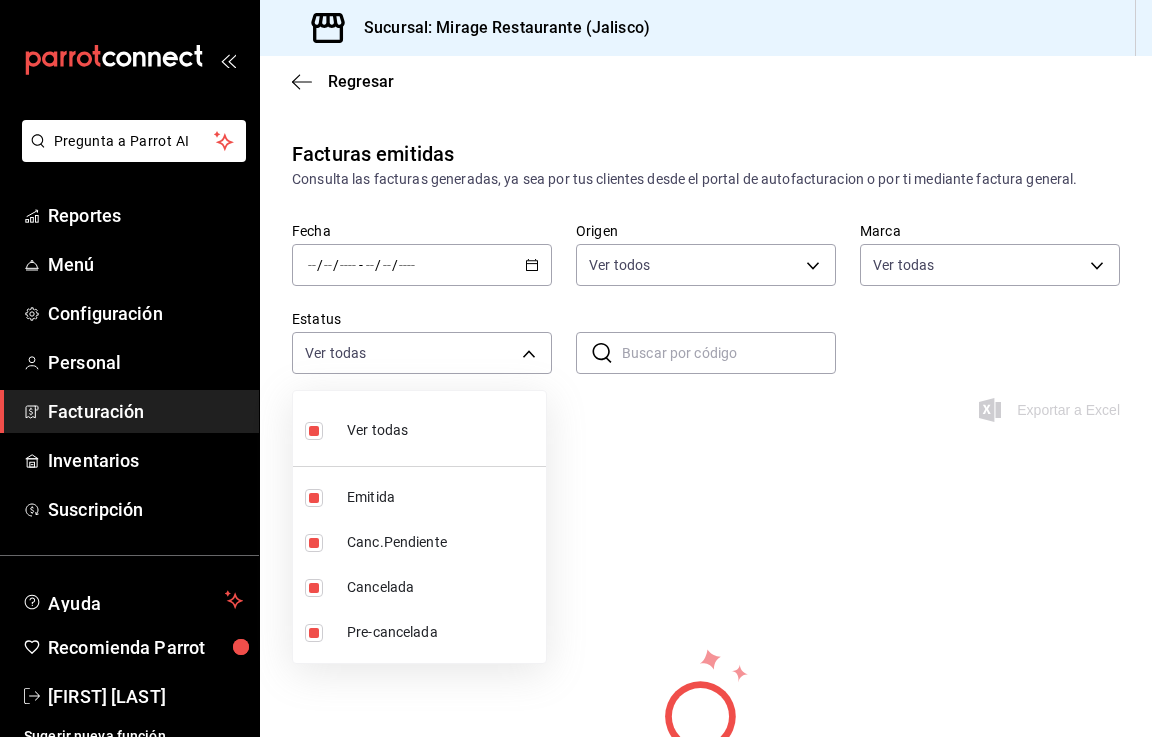 click at bounding box center (576, 368) 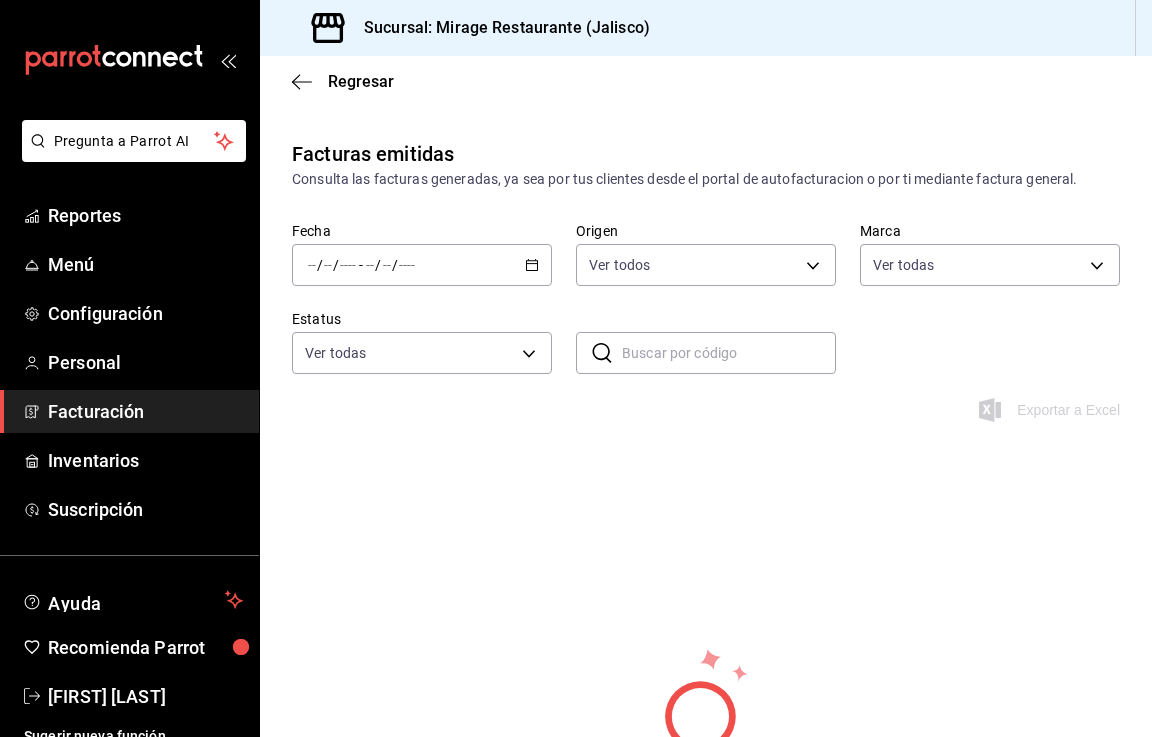 click 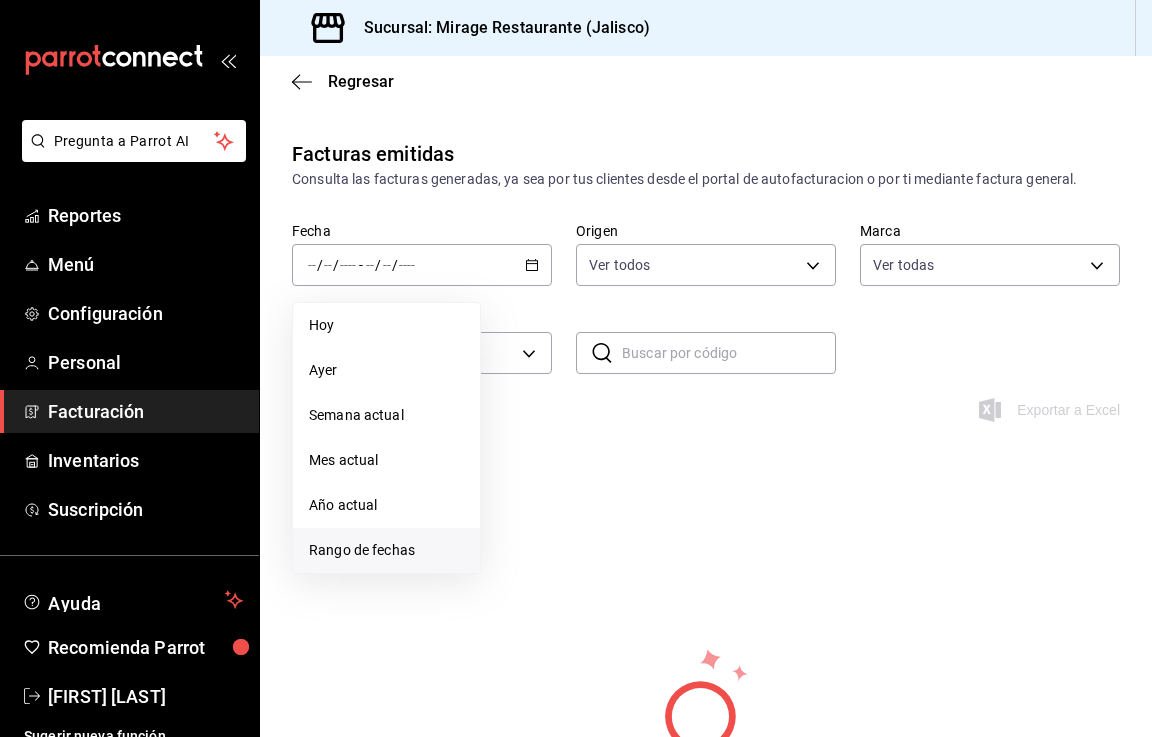 click on "Rango de fechas" at bounding box center [386, 550] 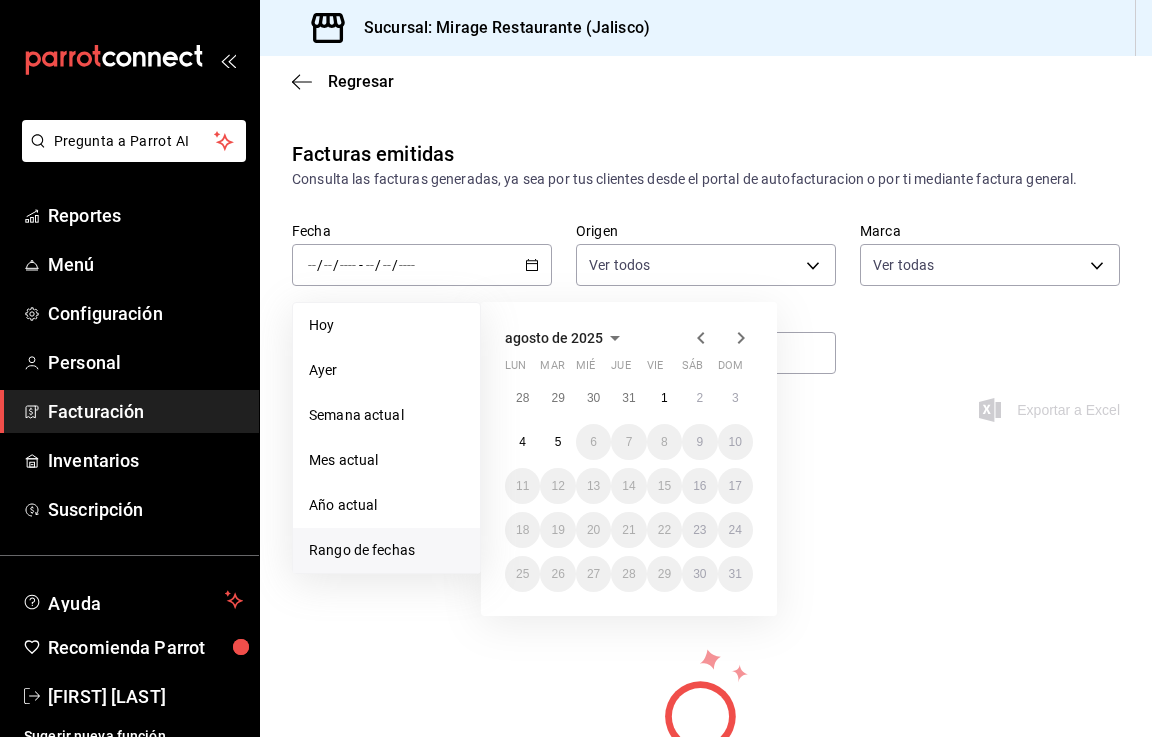 click 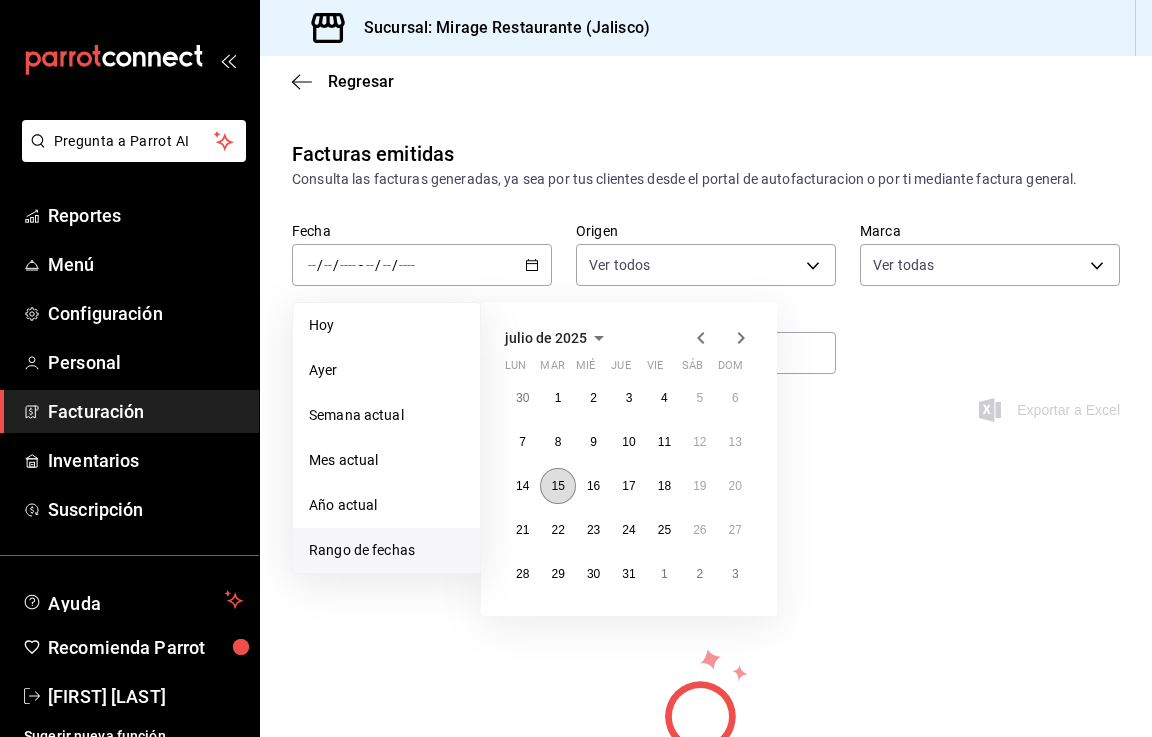 click on "15" at bounding box center (557, 486) 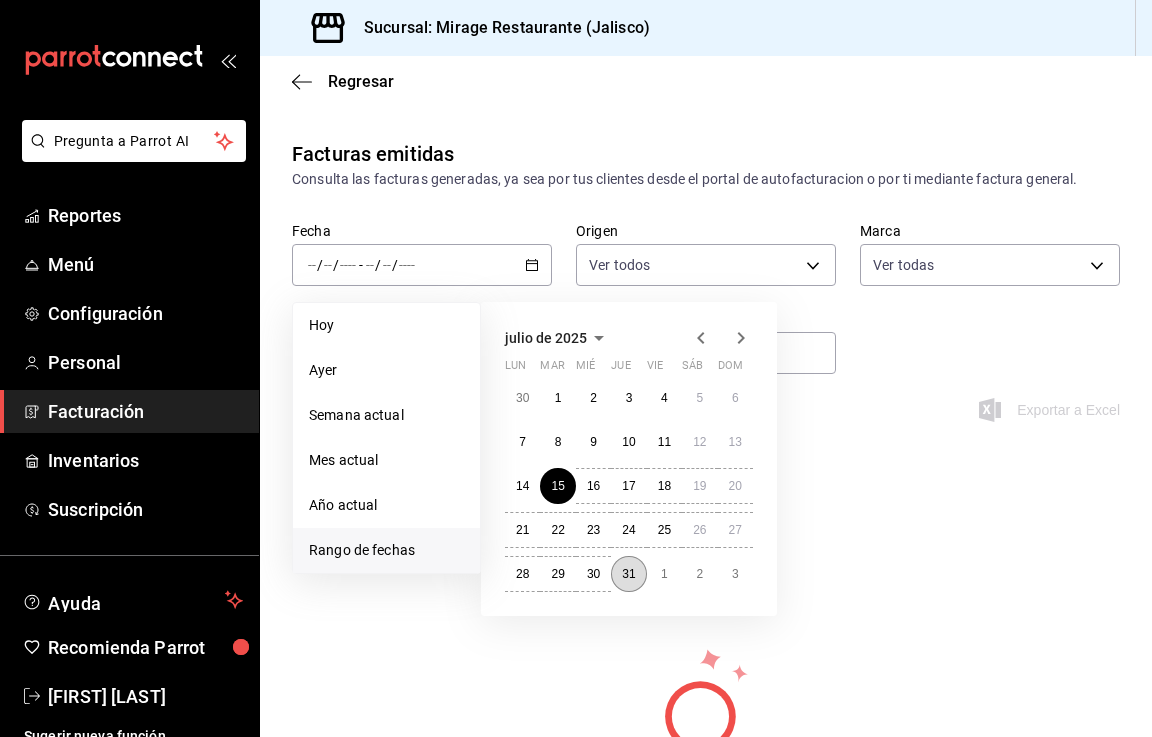 click on "31" at bounding box center (628, 574) 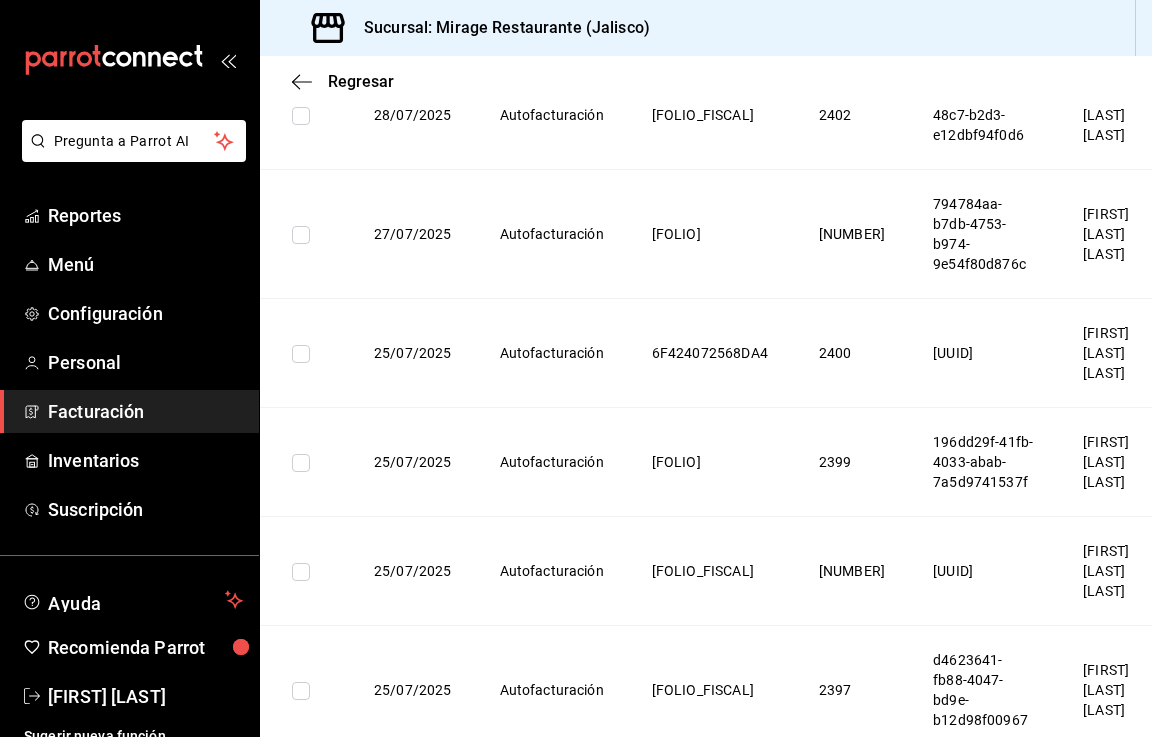 scroll, scrollTop: 5100, scrollLeft: 0, axis: vertical 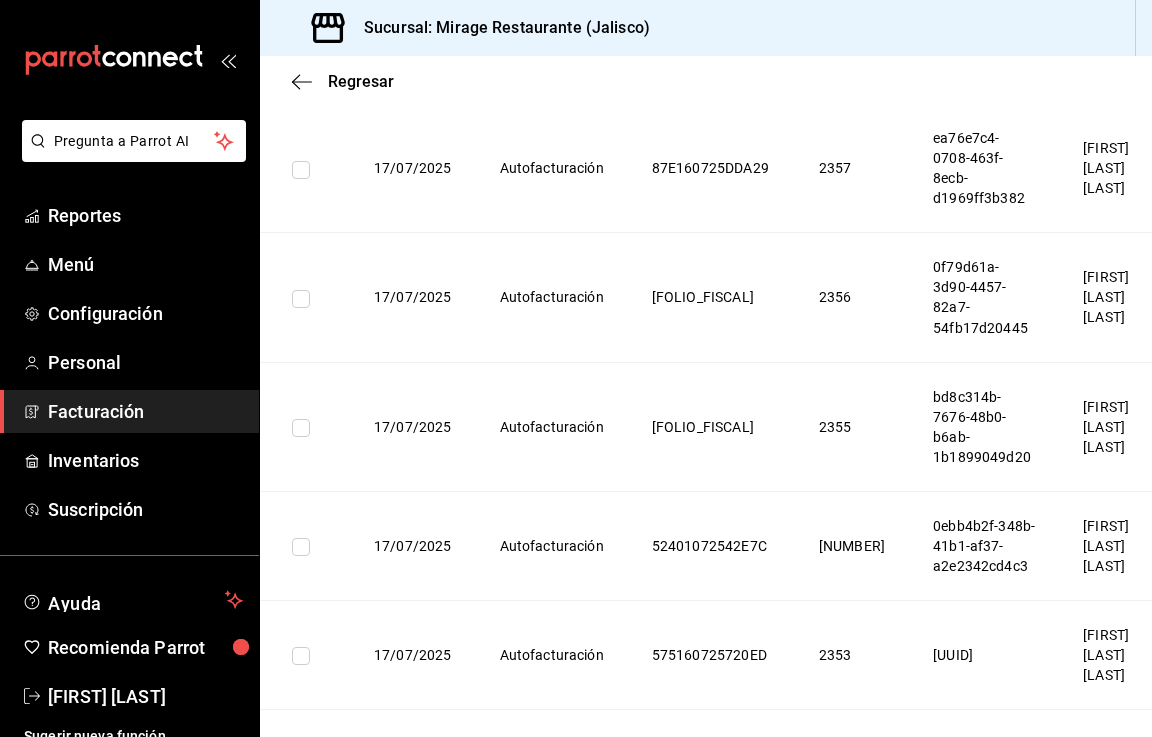 click on "MIGUEL GALLARDO ESCOTO" at bounding box center (1106, -298) 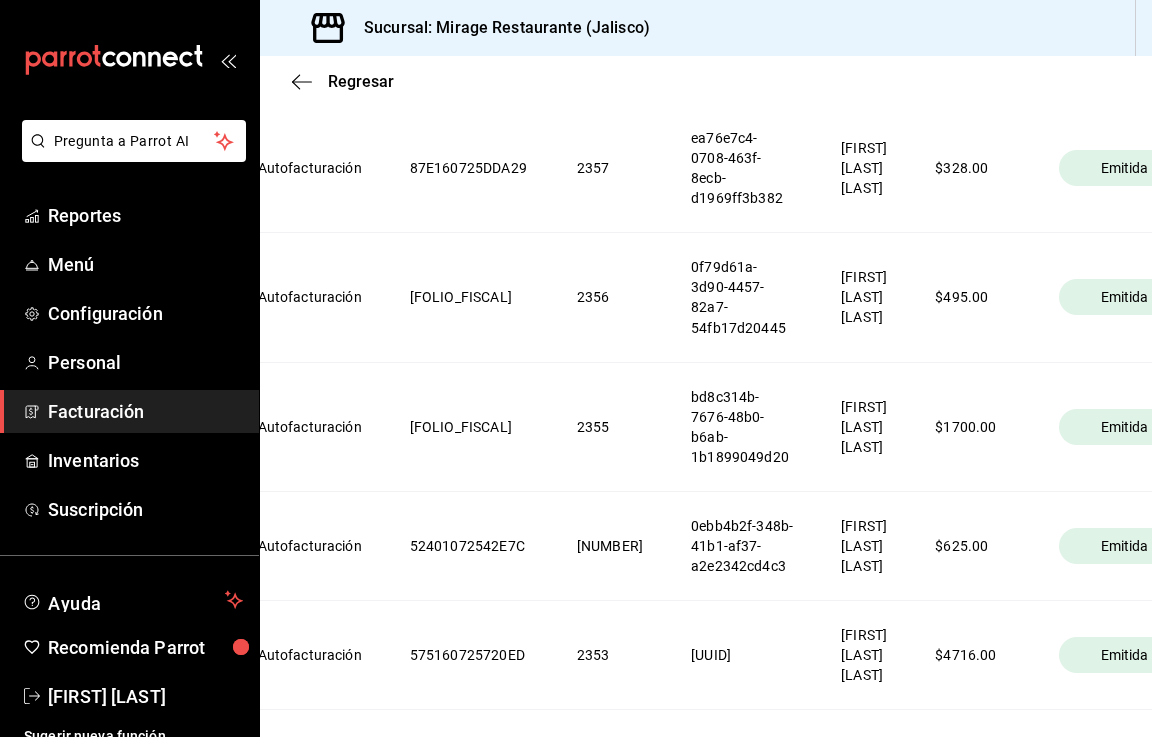 scroll, scrollTop: 0, scrollLeft: 114, axis: horizontal 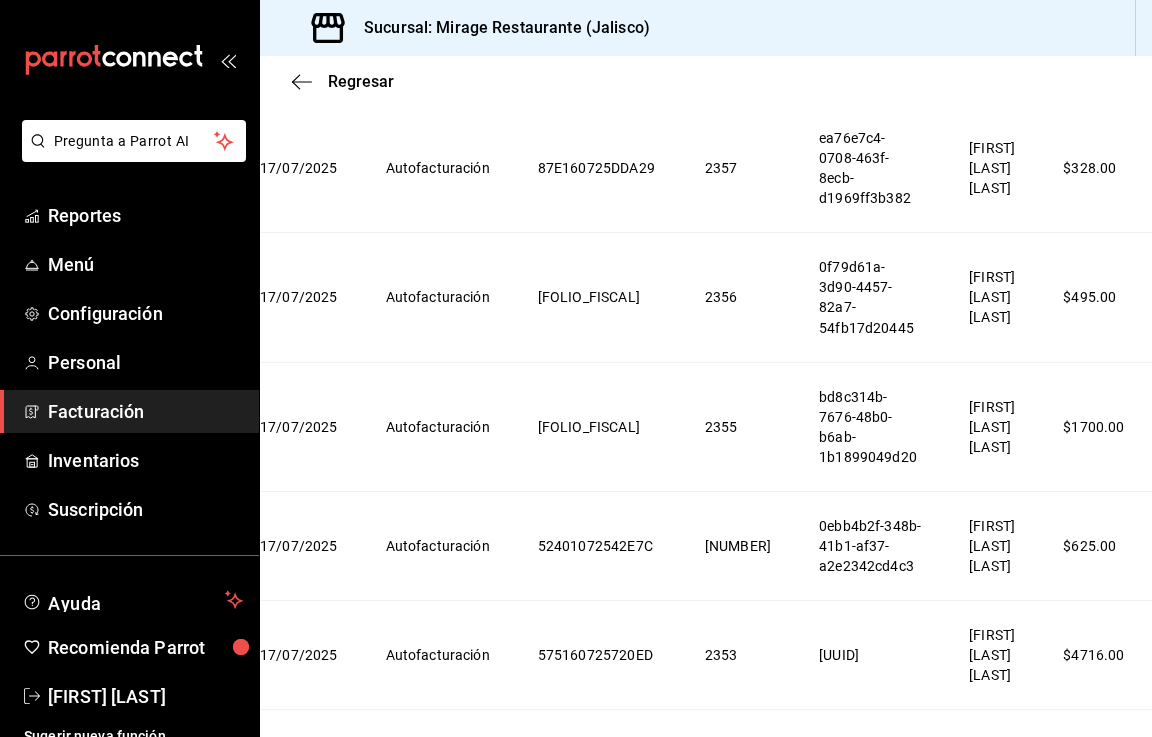 click on "2361" at bounding box center [738, -298] 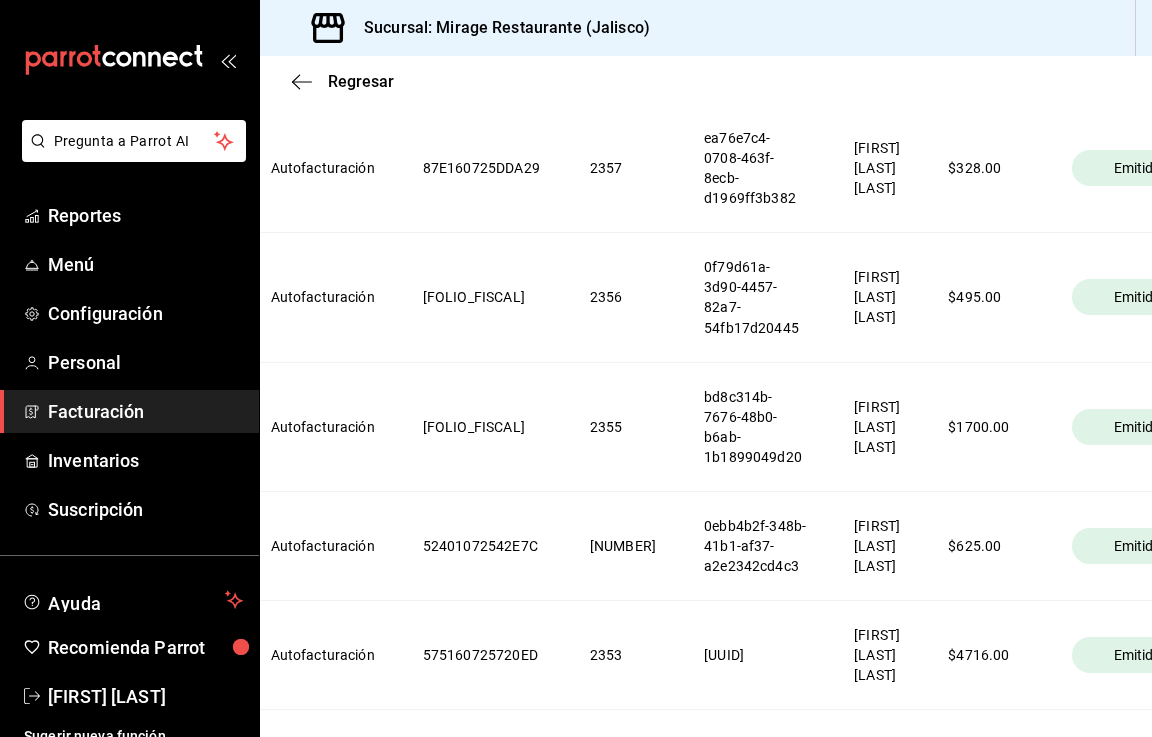 click on "2361" at bounding box center [623, -298] 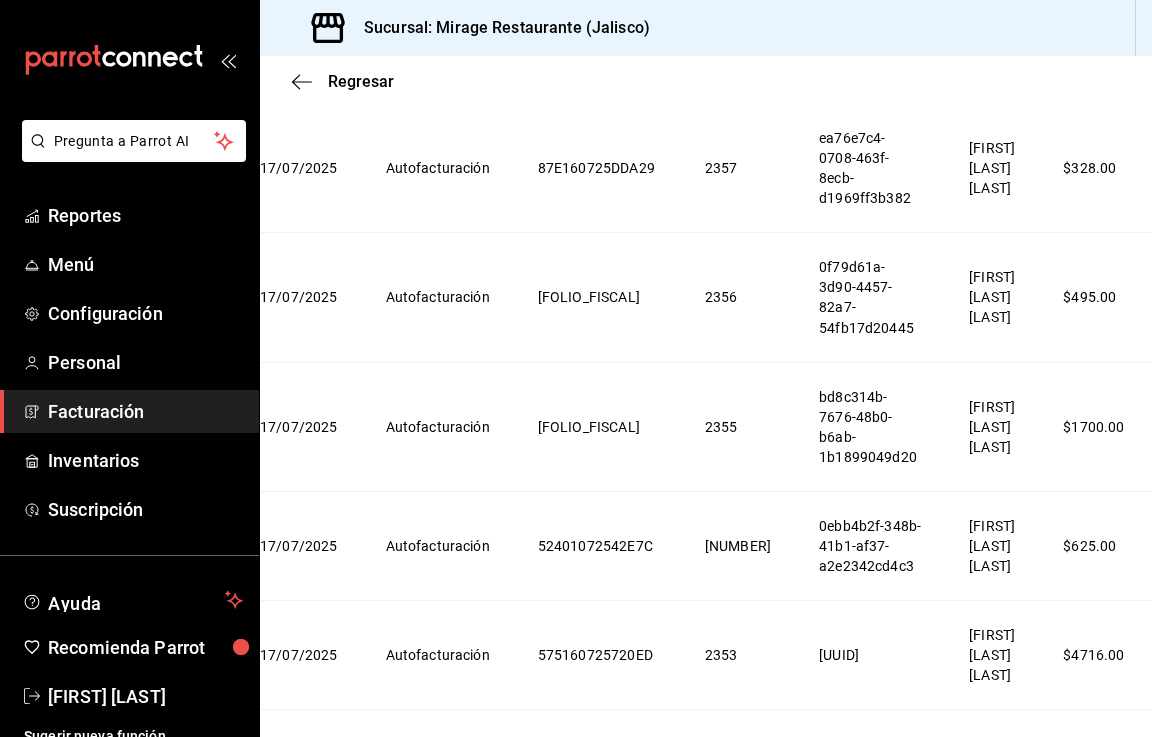 scroll, scrollTop: 0, scrollLeft: 229, axis: horizontal 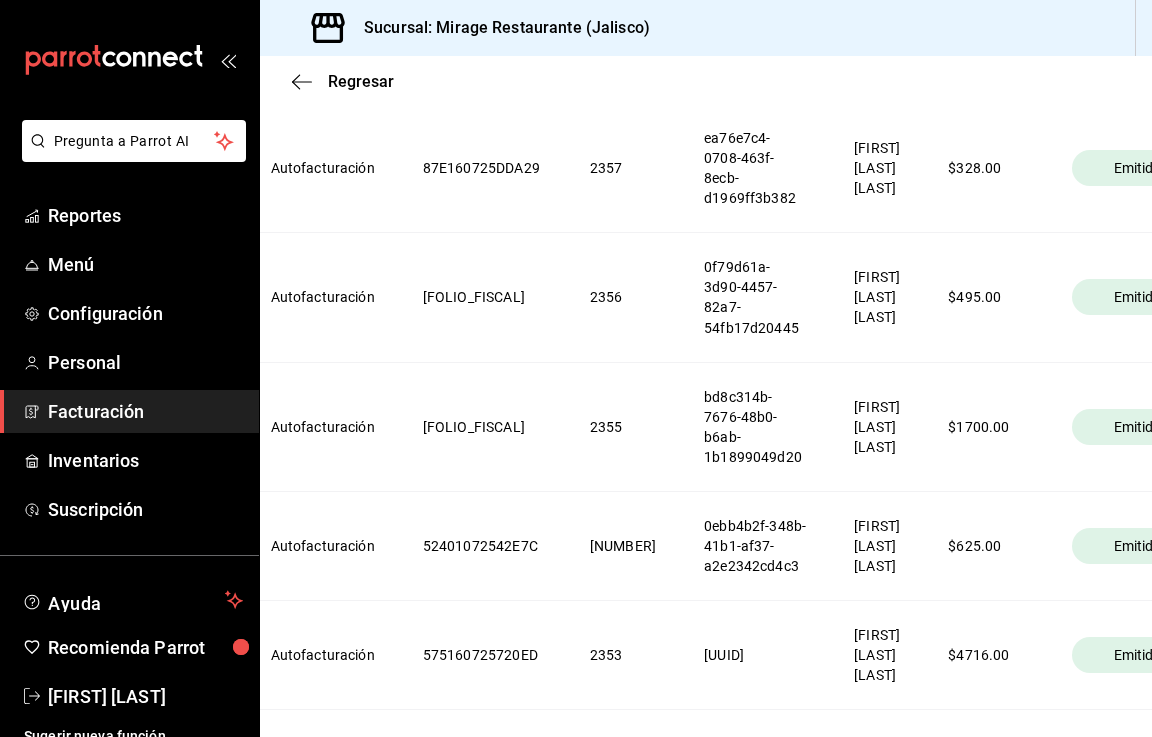 click on "$ 29240.00" at bounding box center (985, -298) 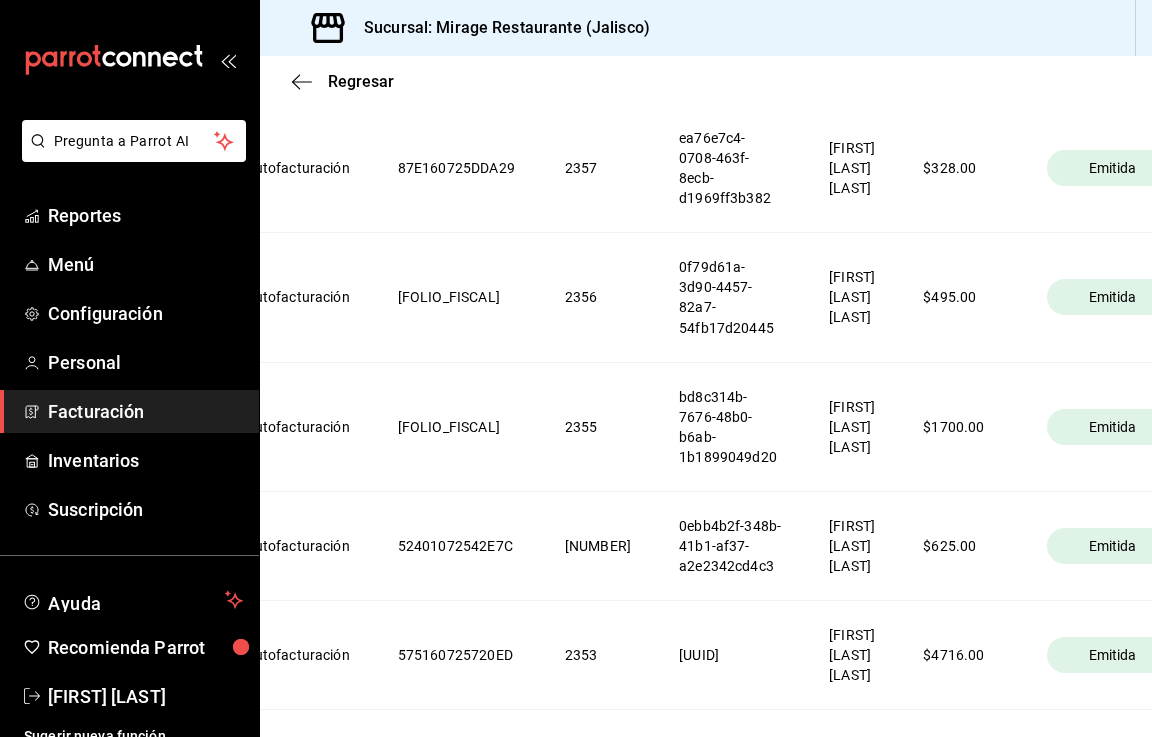 scroll, scrollTop: 0, scrollLeft: 114, axis: horizontal 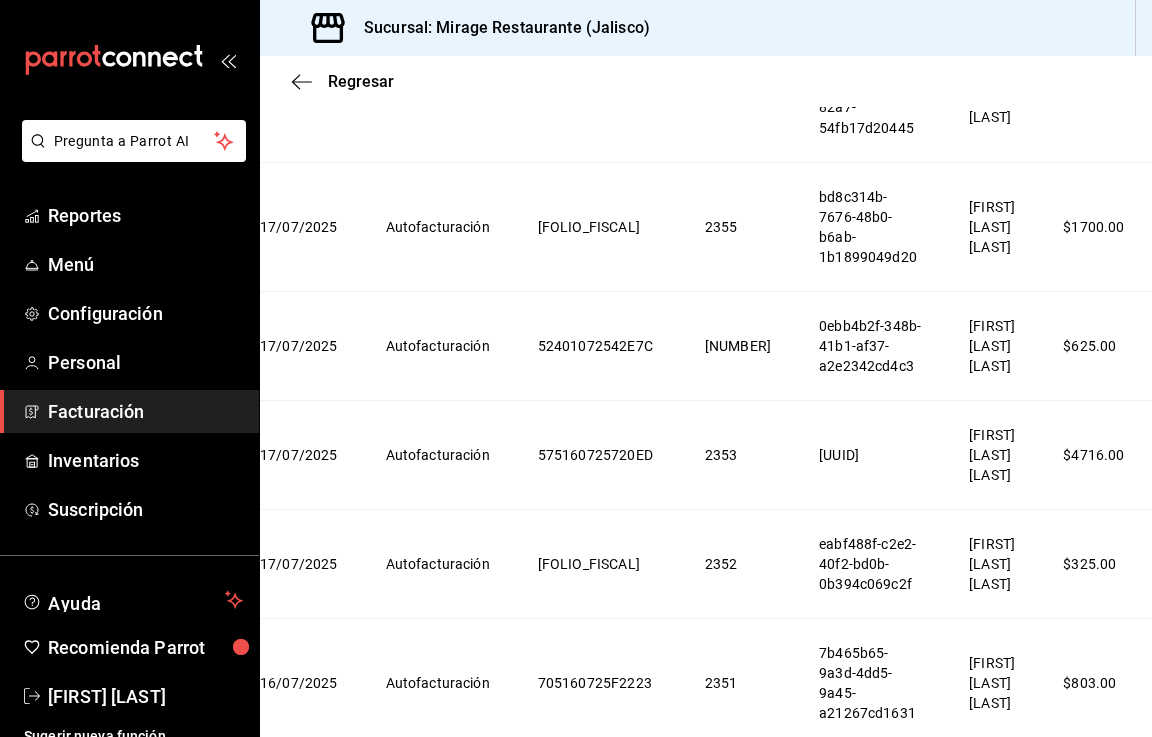 click on "$ 29240.00" at bounding box center [1100, -498] 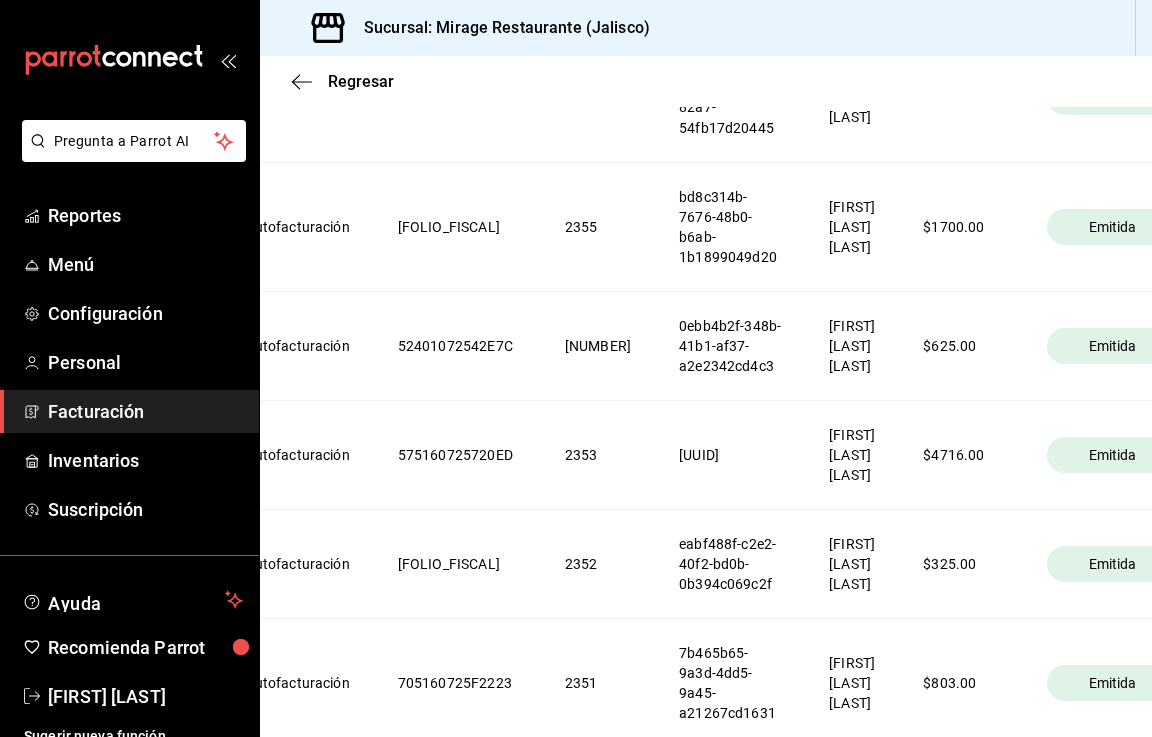 scroll, scrollTop: 0, scrollLeft: 114, axis: horizontal 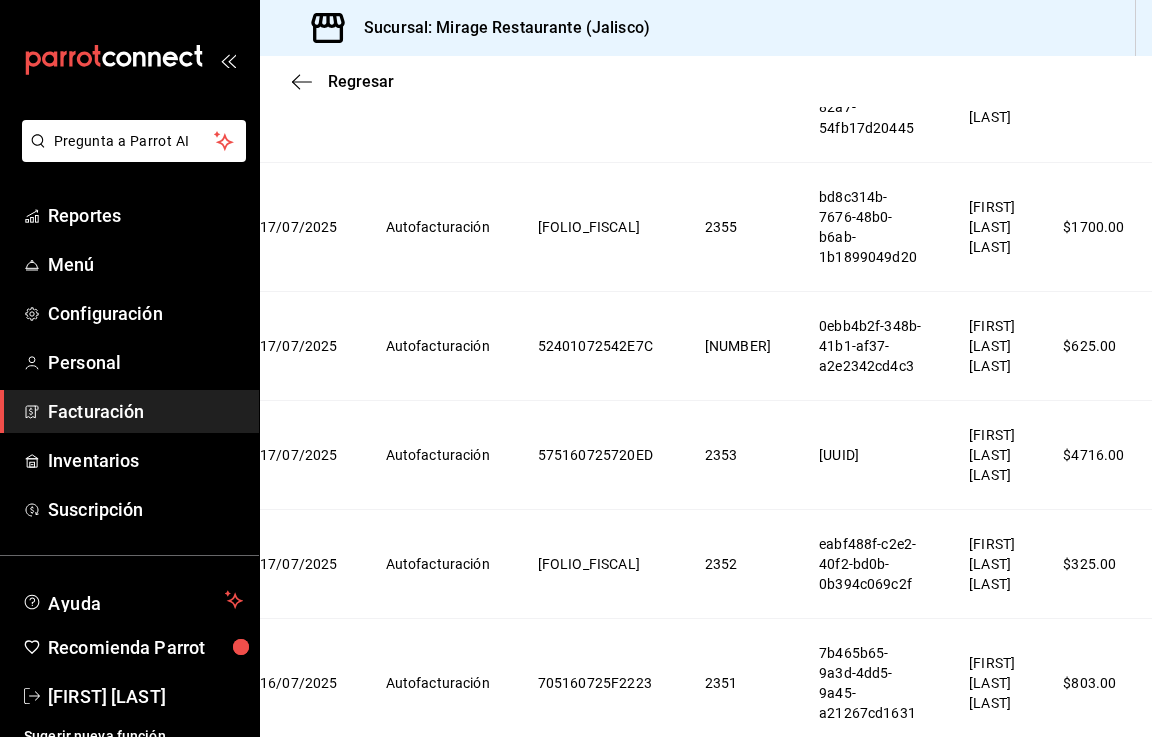 click on "MIGUEL GALLARDO ESCOTO" at bounding box center (992, -498) 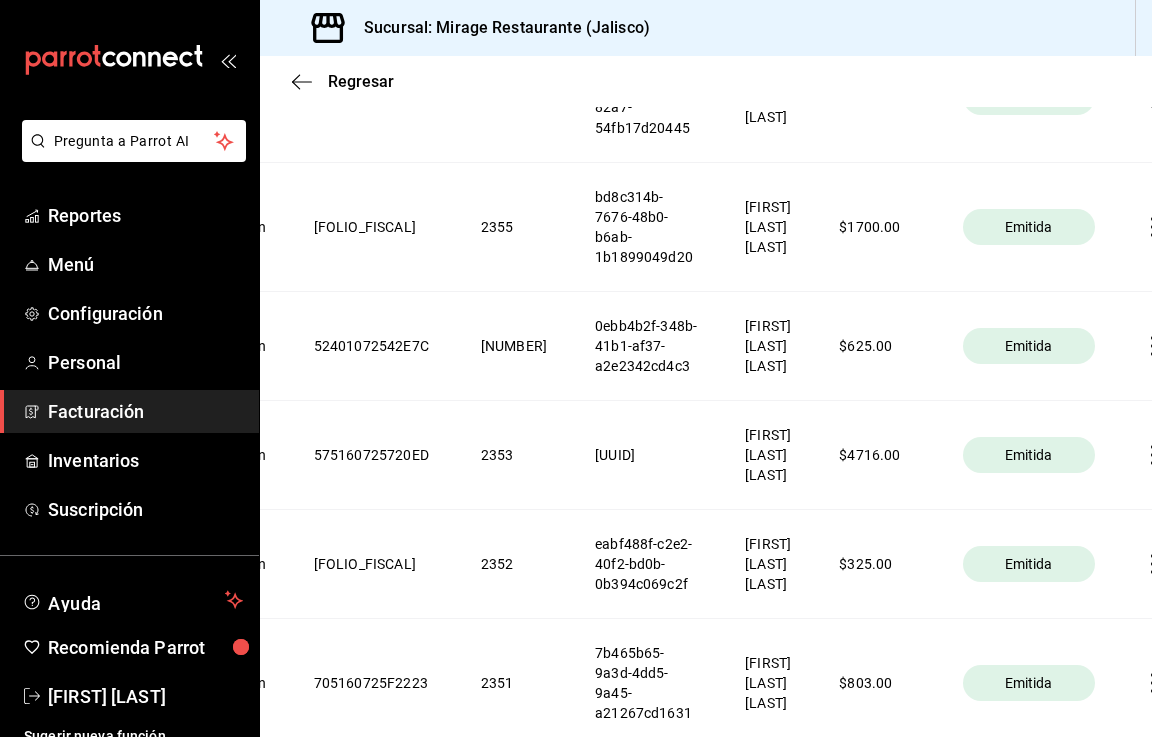scroll, scrollTop: 0, scrollLeft: 114, axis: horizontal 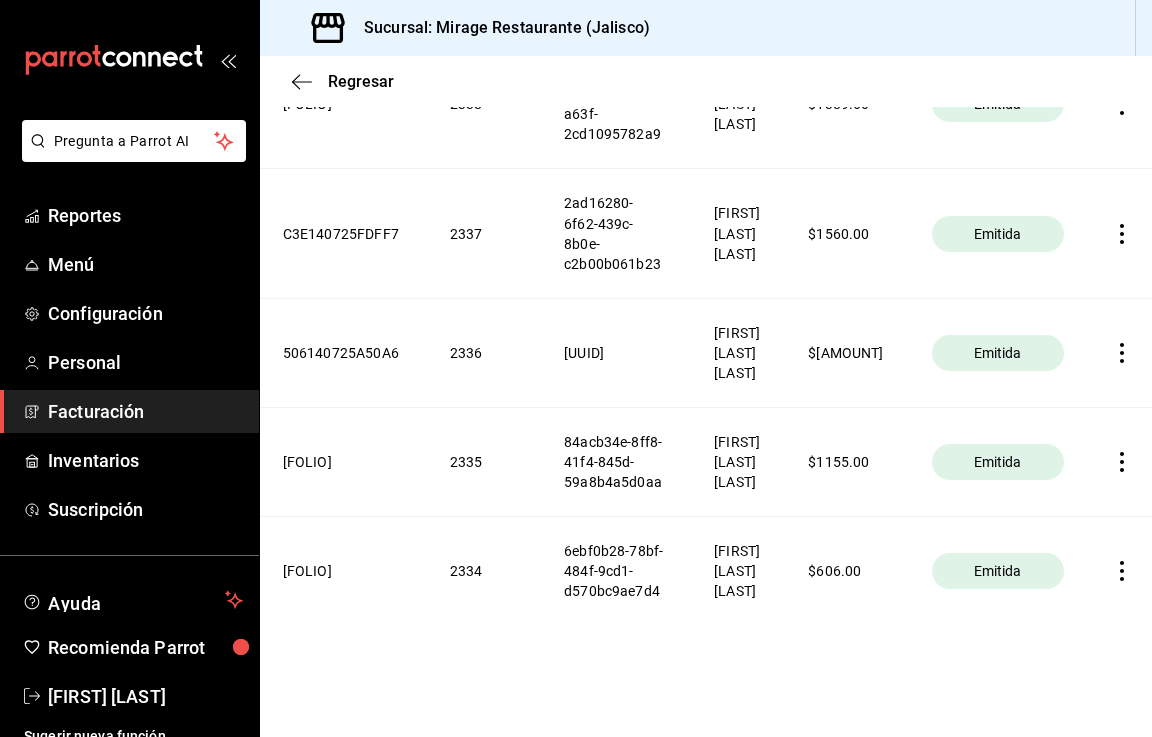 click on "Facturas emitidas Consulta las facturas generadas, ya sea por tus clientes desde el portal de autofacturacion o por ti mediante factura general. Fecha 2025-07-15 15 / 7 / 2025 - 2025-07-31 31 / 7 / 2025 Origen Ver todos ORDER_INVOICE,GENERAL_INVOICE Marca Ver todas fd44f9d9-2552-44ba-a783-b01c8222cad6 Estatus Ver todas ACTIVE,PENDING_CANCELLATION,CANCELLED,PRE_CANCELLED ​ ​ Total autofacturación $111,495.60 Total factura General $420.00 Total retenciones $0.00 Total facturado $111,915.60 Exportar a Excel Fecha Origen Código Folio Folio fiscal Razón social Monto facturado Estatus 31/07/2025 Autofacturación 804310725E1E3E 2439 b097b586-c9fd-418f-90d9-82a46af7bc18 MIGUEL GALLARDO ESCOTO $ 419.00 Emitida 31/07/2025 Autofacturación B6630072595CE9 2438 86fad83d-80f8-40ce-b3c1-4388eb0c4fa8 MIGUEL GALLARDO ESCOTO $ 450.00 Emitida 31/07/2025 Autofacturación AF83107258D2D0 2437 9acf401b-fa1c-4219-95a7-98b9203b4a1b MIGUEL GALLARDO ESCOTO $ 321.00 Emitida 31/07/2025 Autofacturación 74B310725764D9 2436 $ 428.50" at bounding box center (706, -5860) 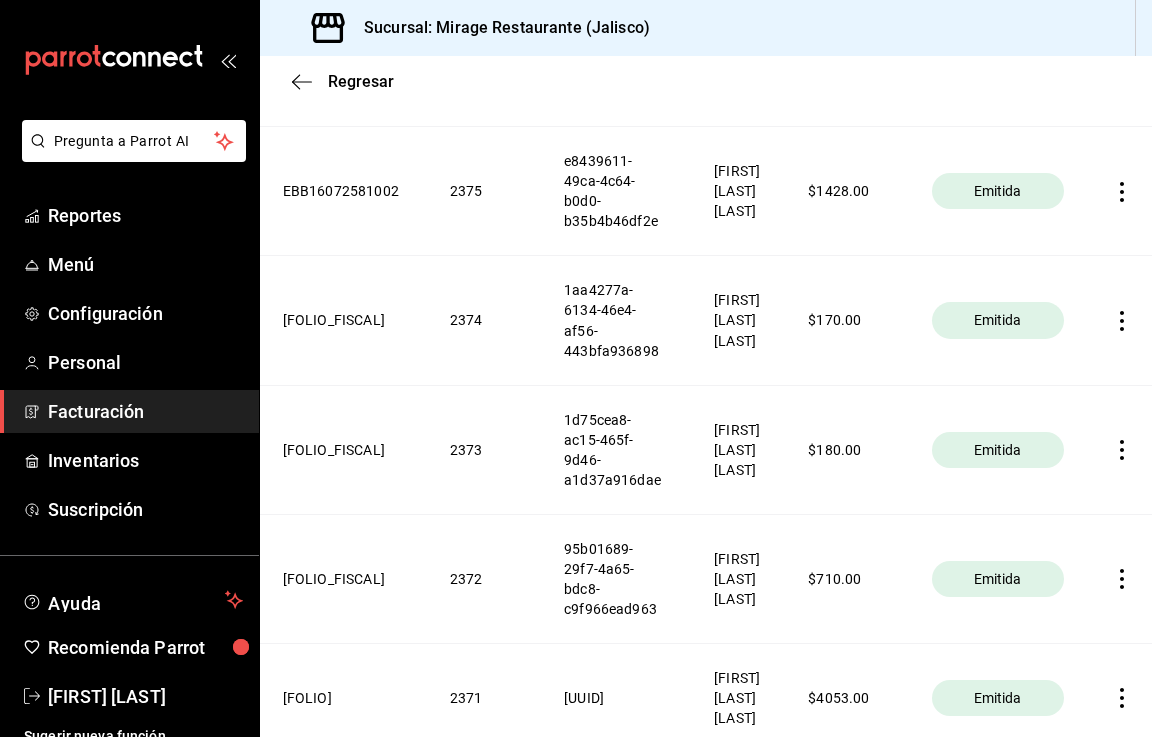 scroll, scrollTop: 7782, scrollLeft: 0, axis: vertical 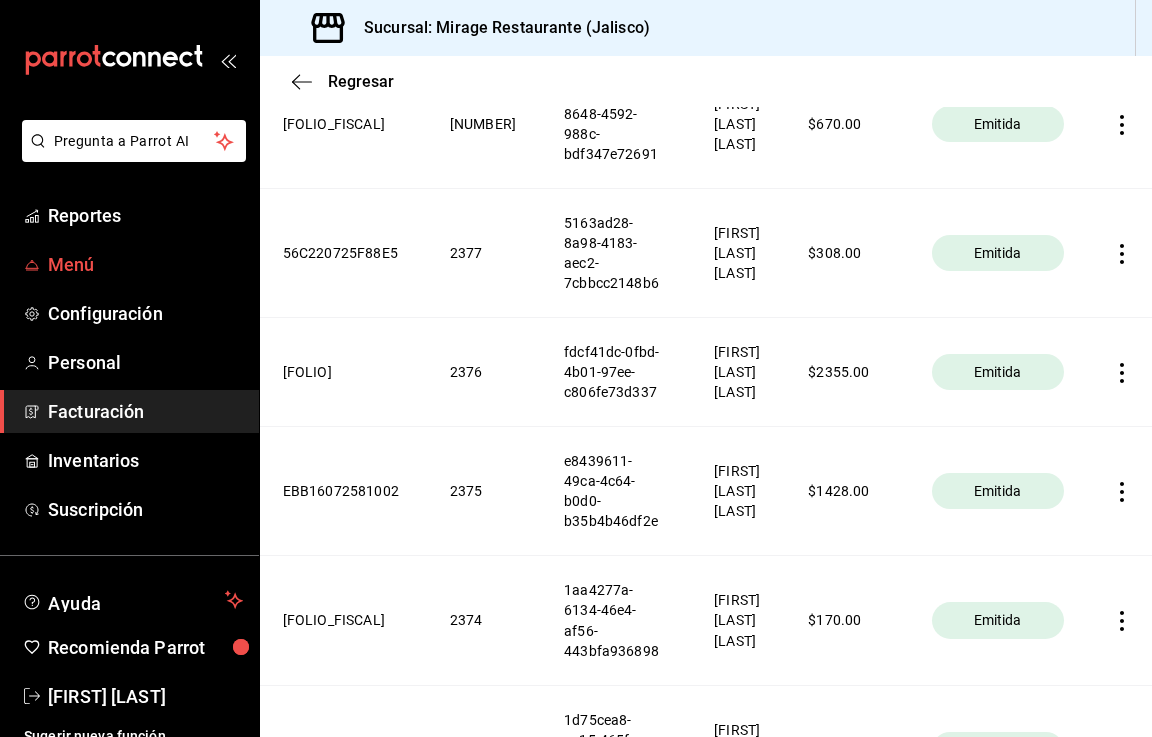click on "Menú" at bounding box center [145, 264] 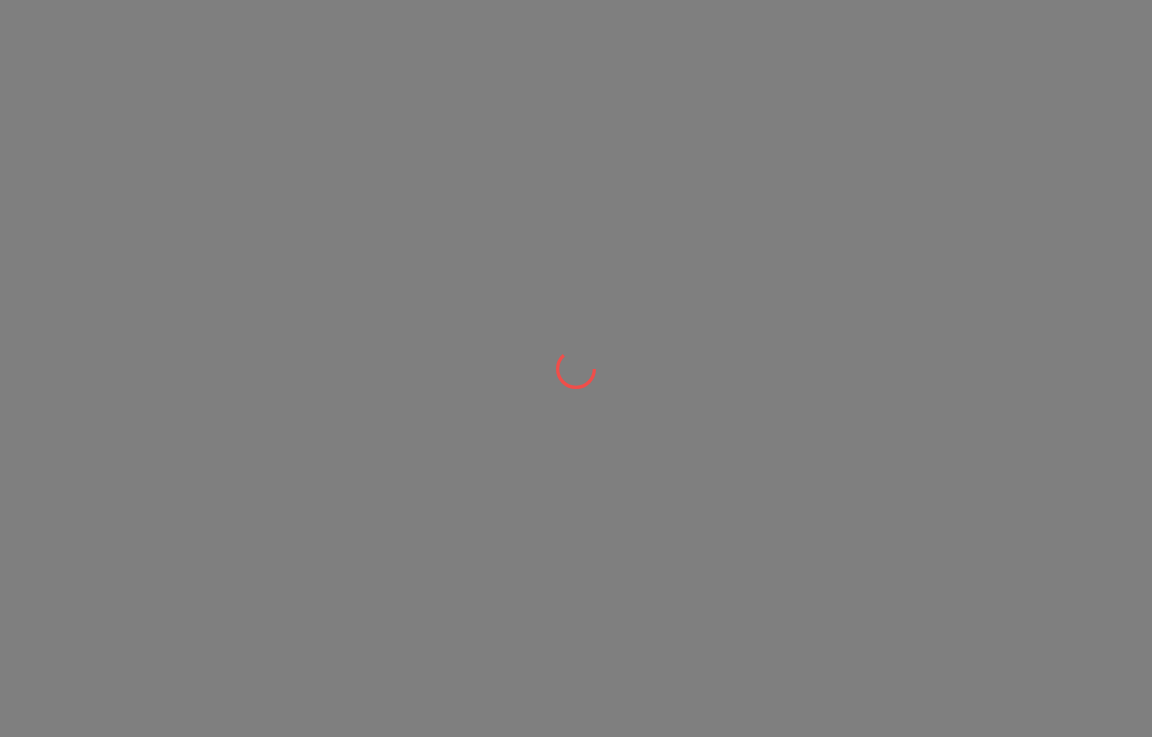scroll, scrollTop: 0, scrollLeft: 0, axis: both 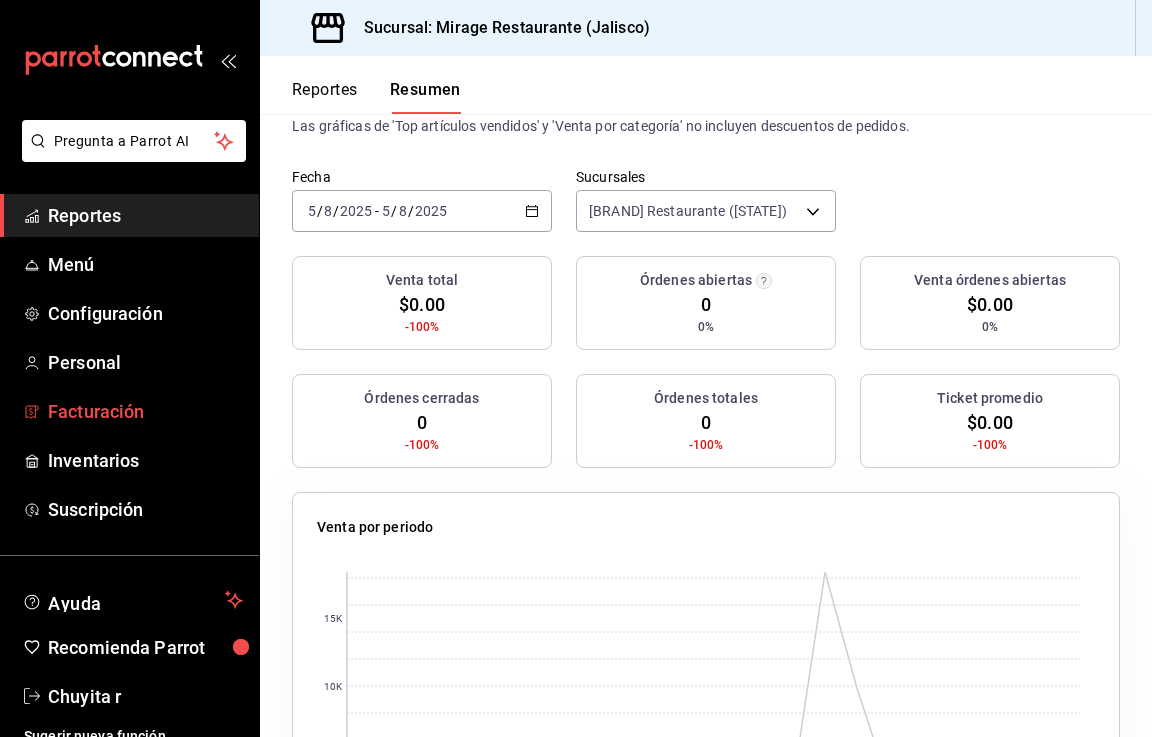 click on "Facturación" at bounding box center [145, 411] 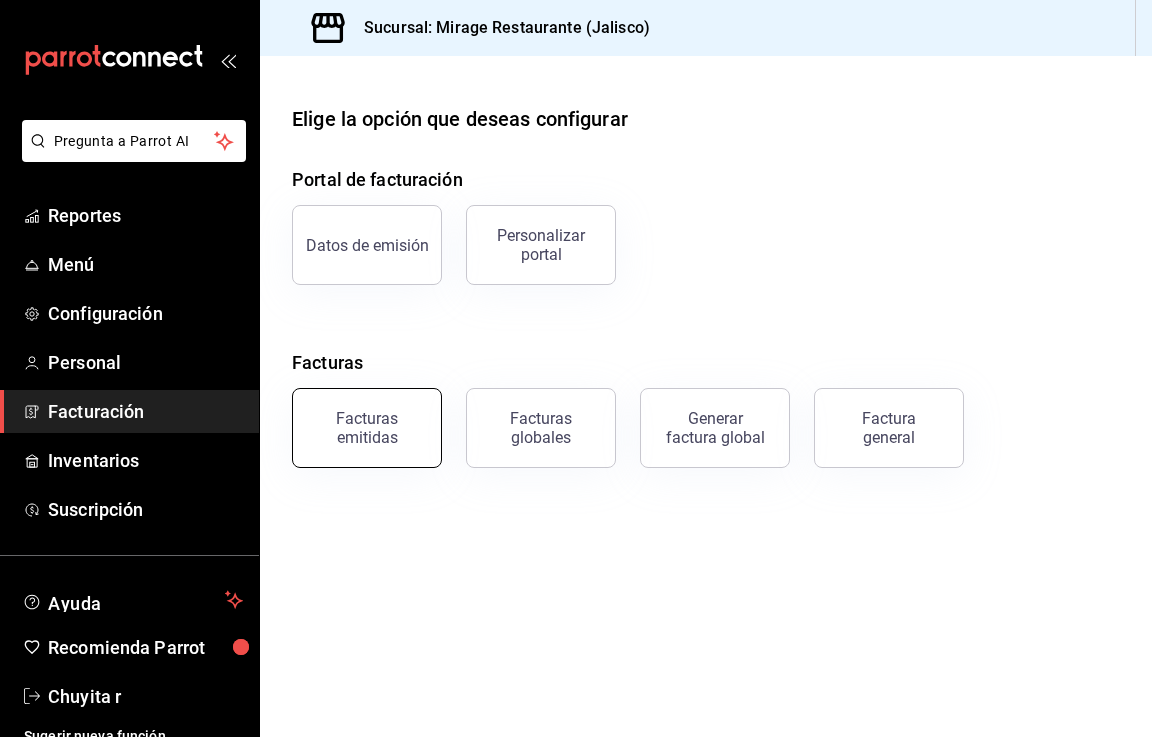 click on "Facturas emitidas" at bounding box center (367, 428) 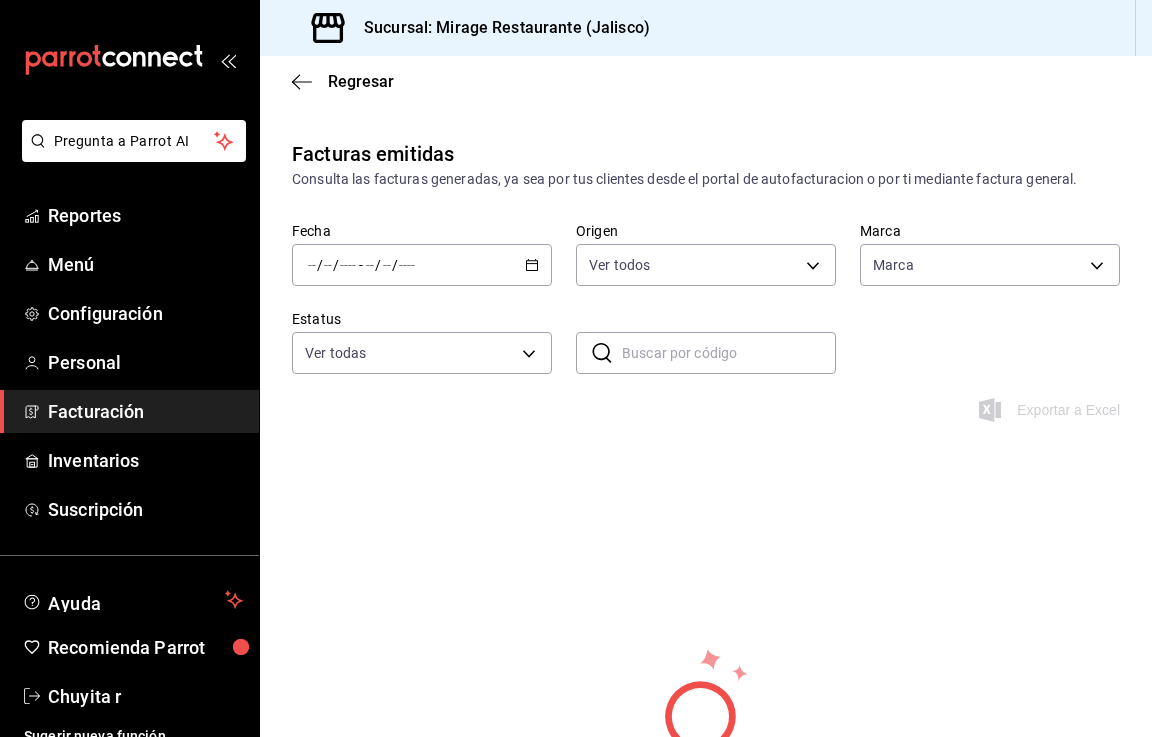 type on "fd44f9d9-2552-44ba-a783-b01c8222cad6" 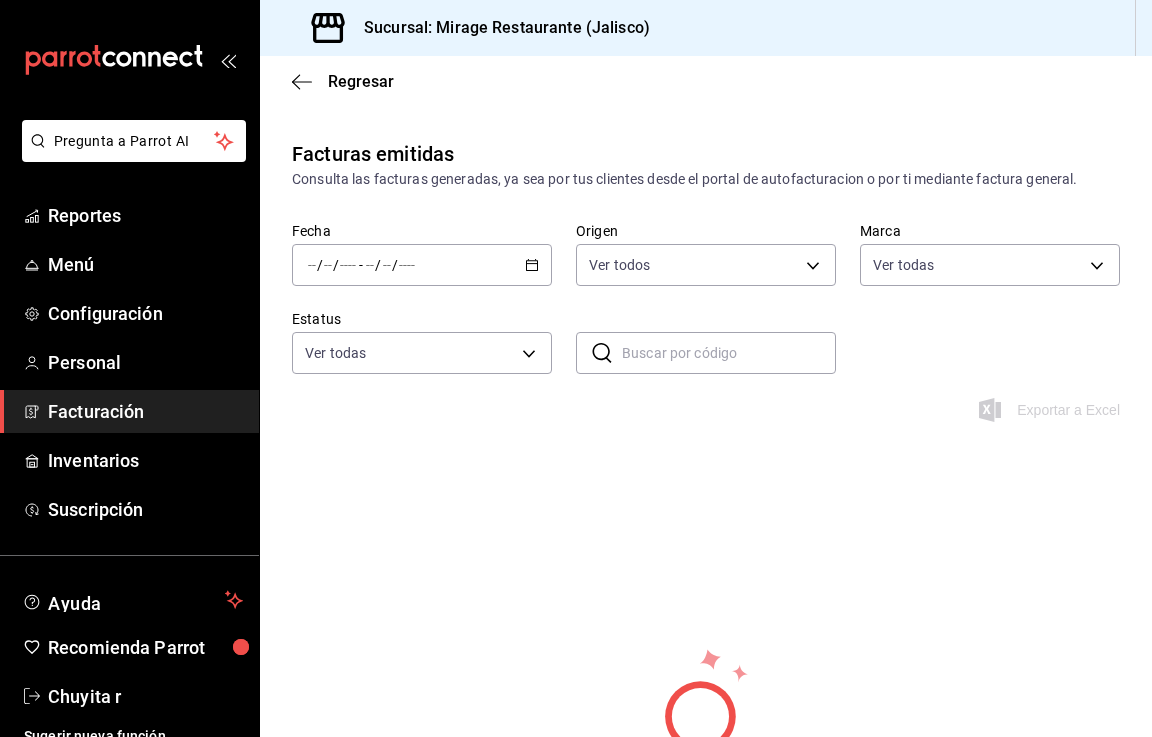 click on "/ / - / /" at bounding box center (422, 265) 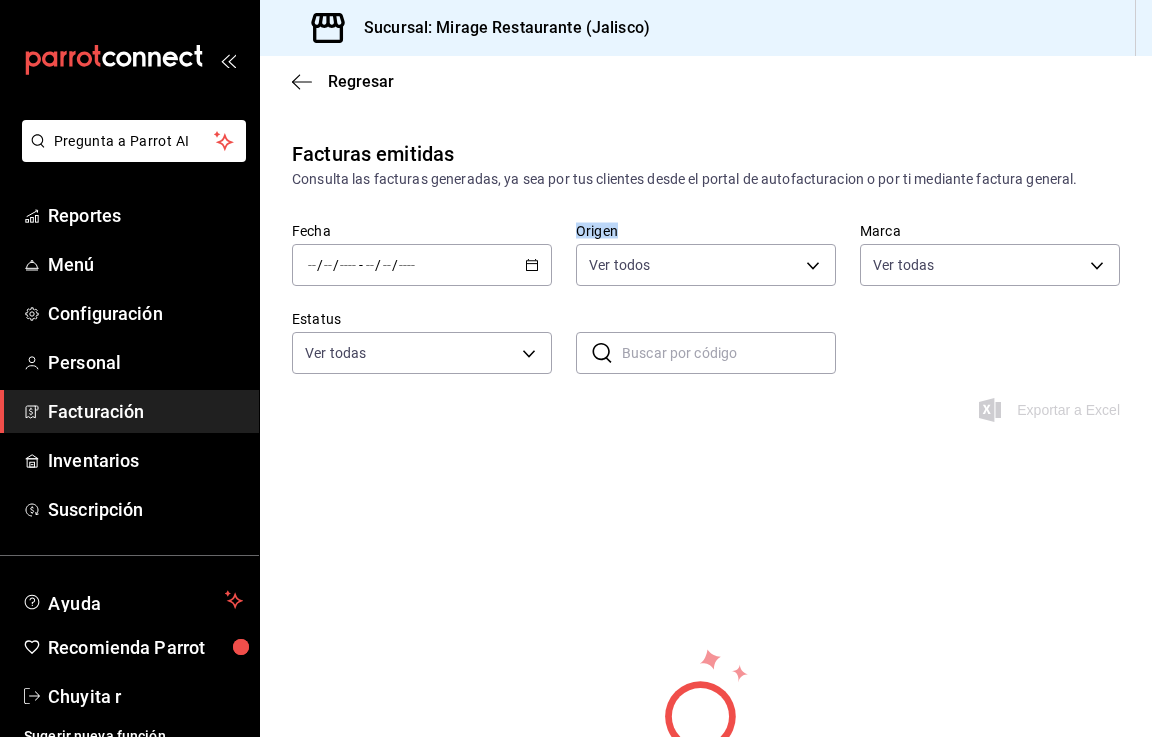 click 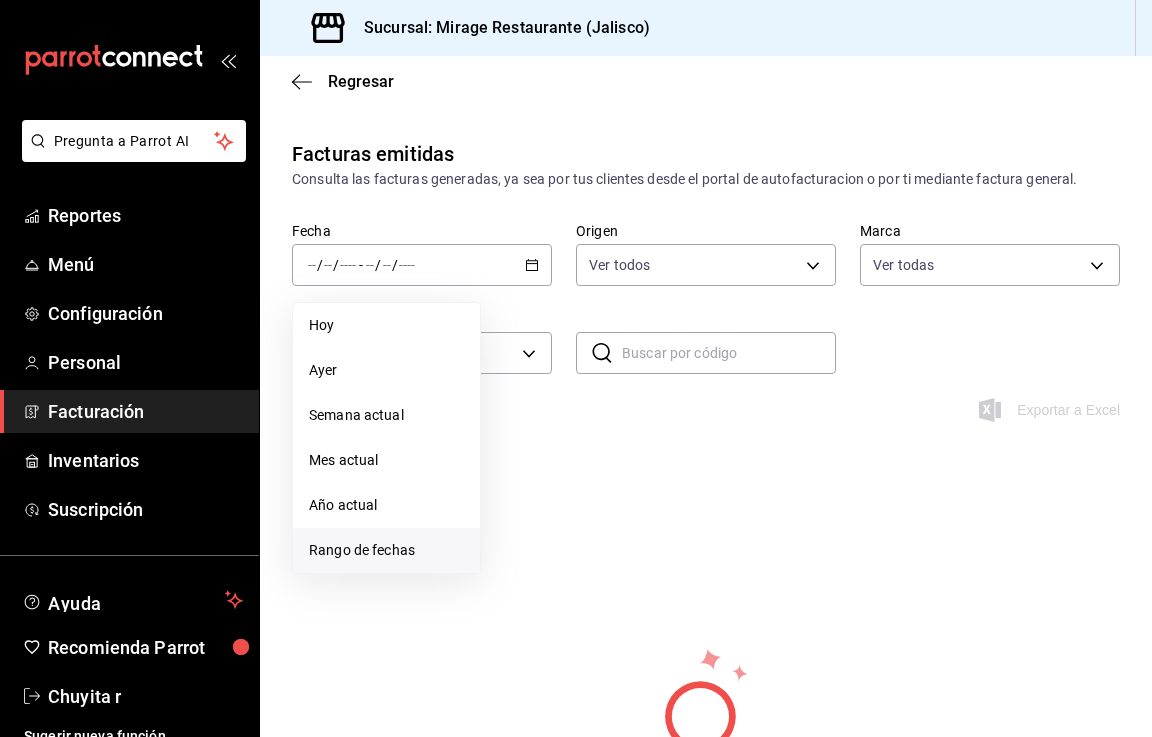 click on "Rango de fechas" at bounding box center (386, 550) 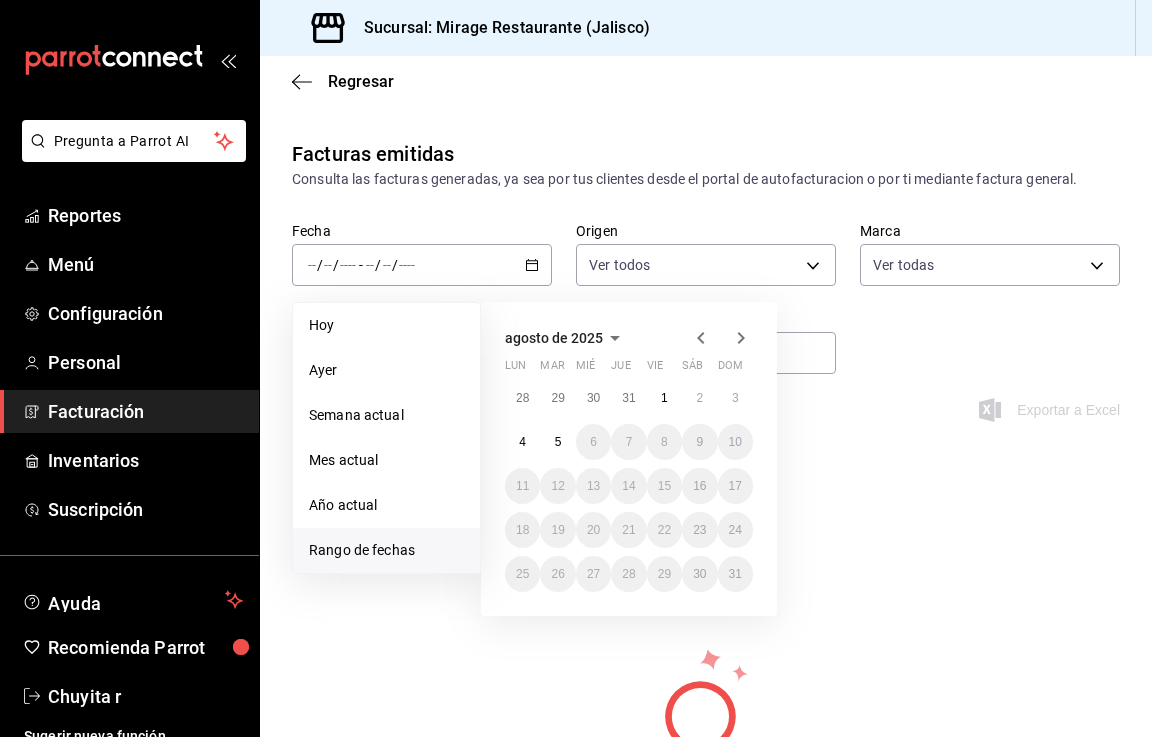 click 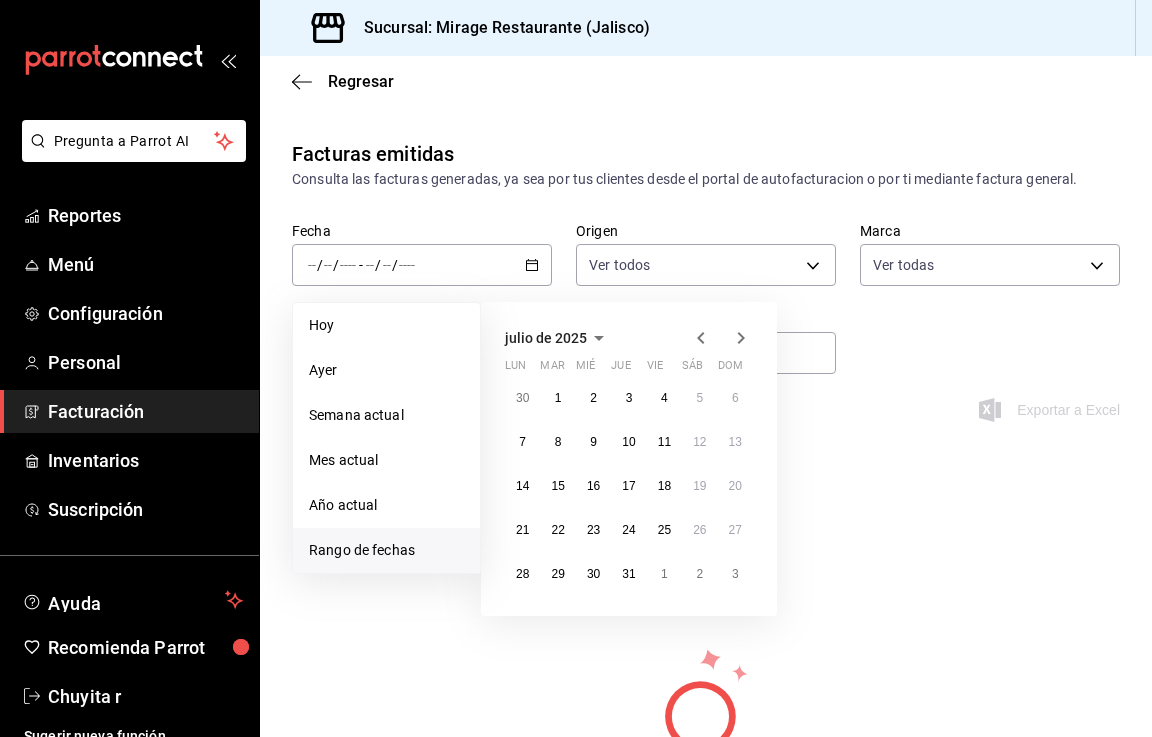 click 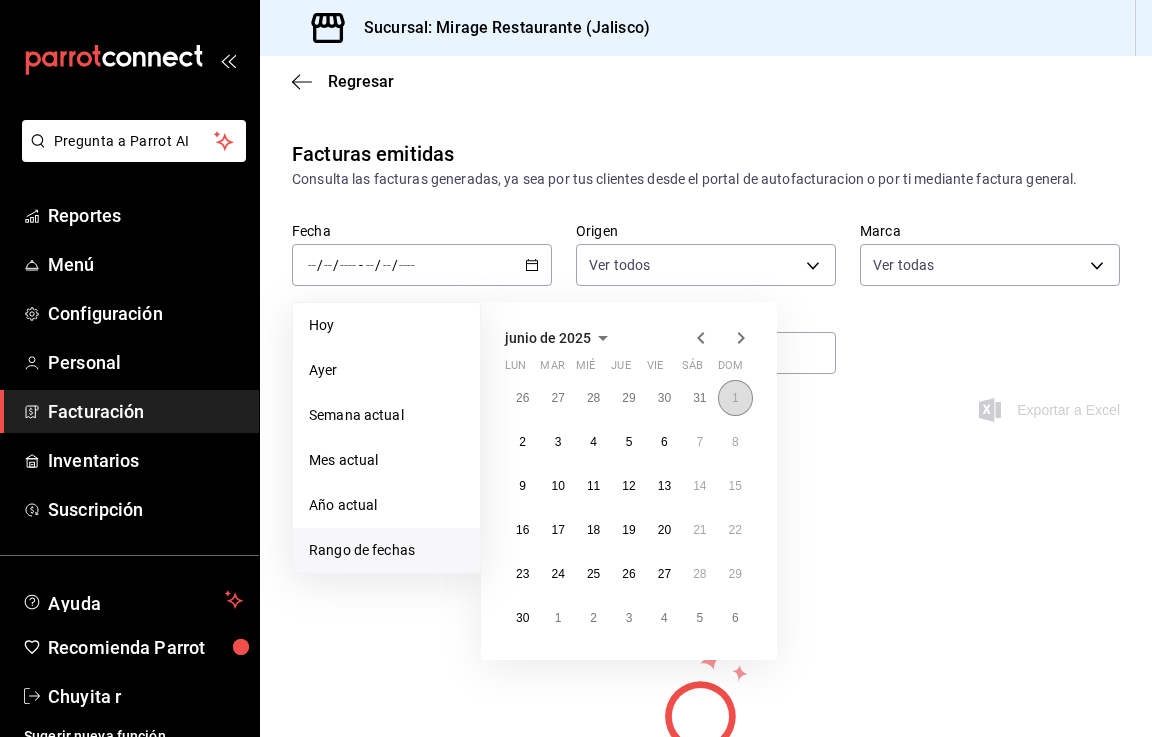 click on "1" at bounding box center [735, 398] 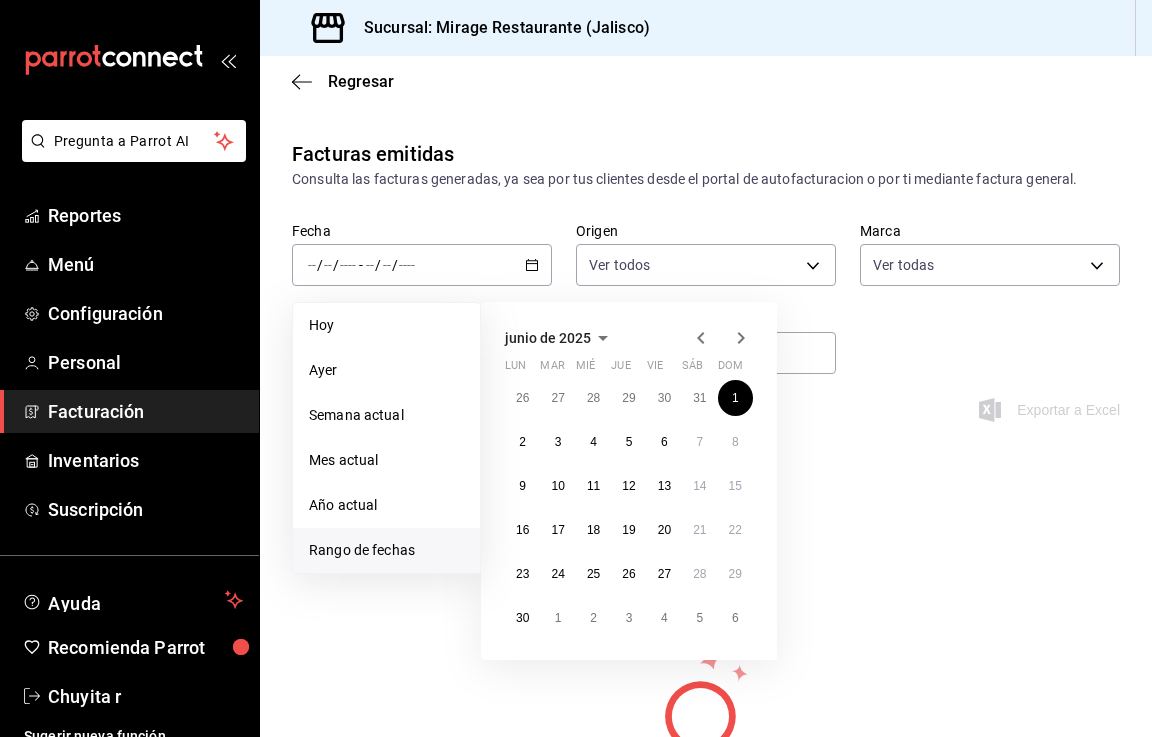 click 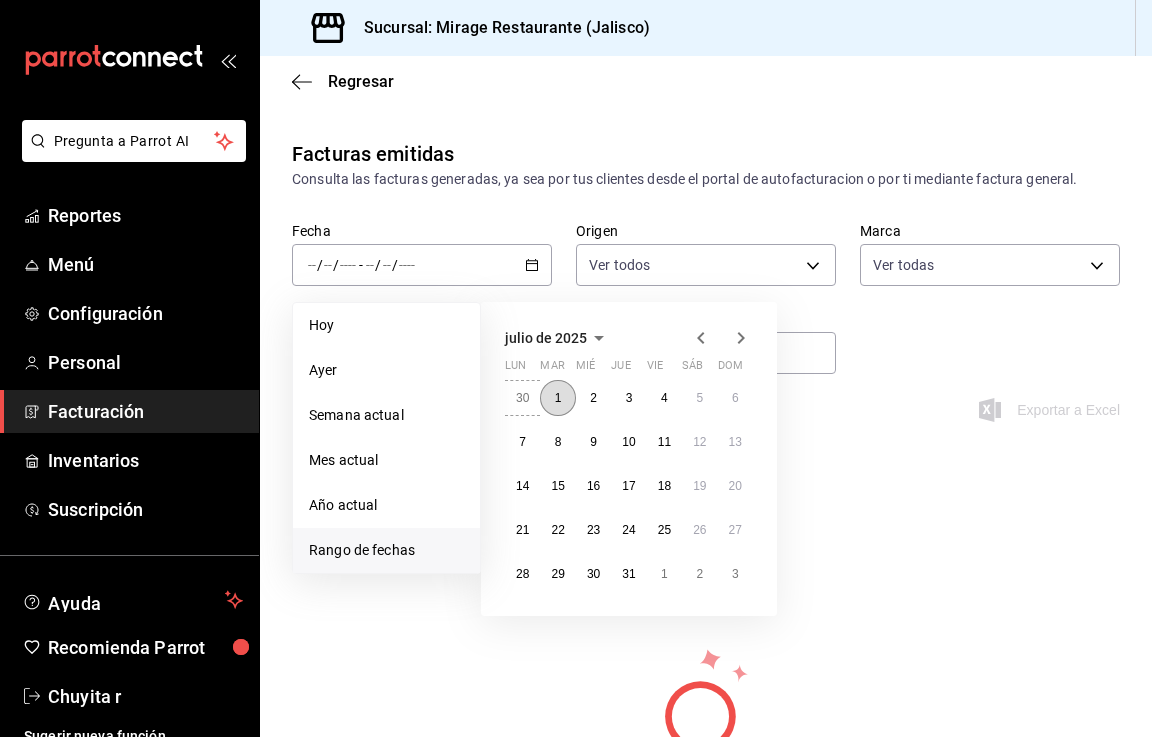 click on "1" at bounding box center [558, 398] 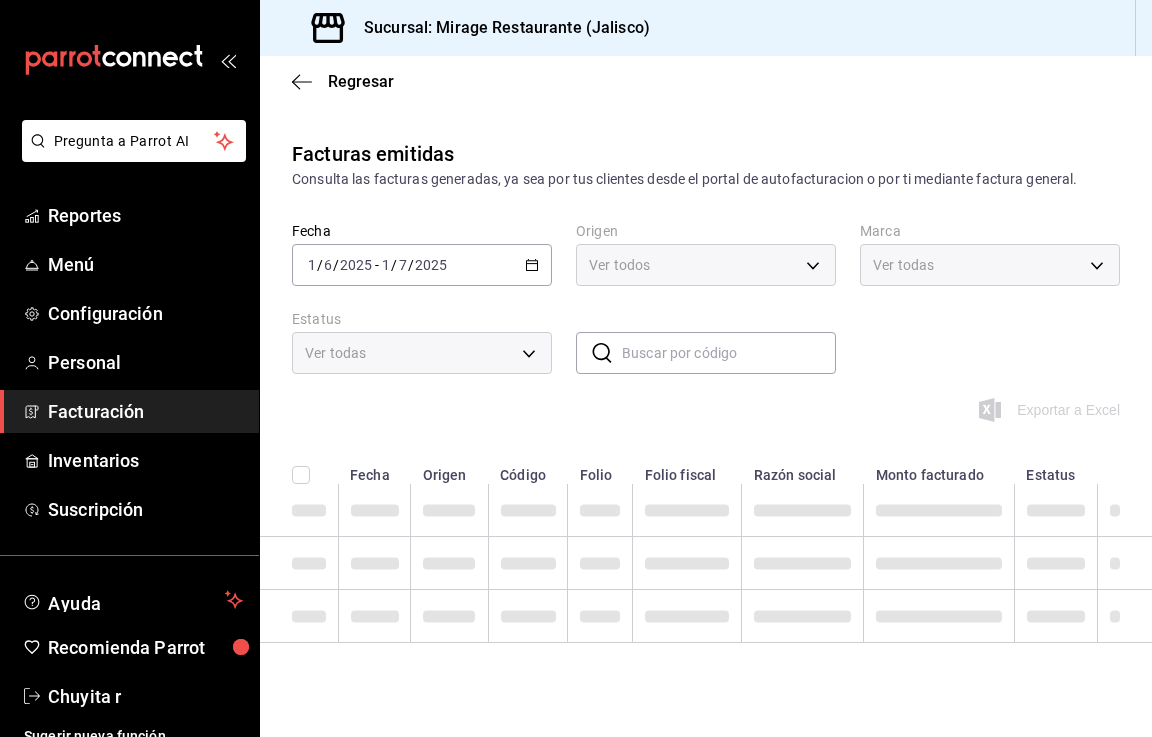click 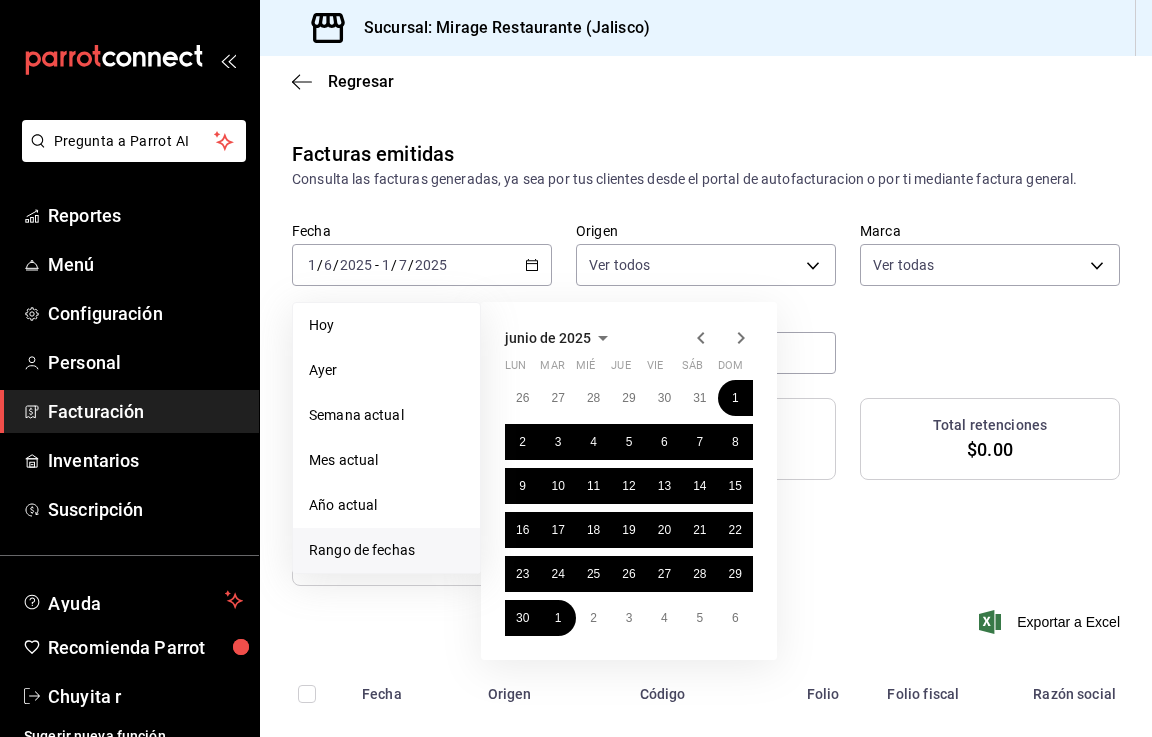 click 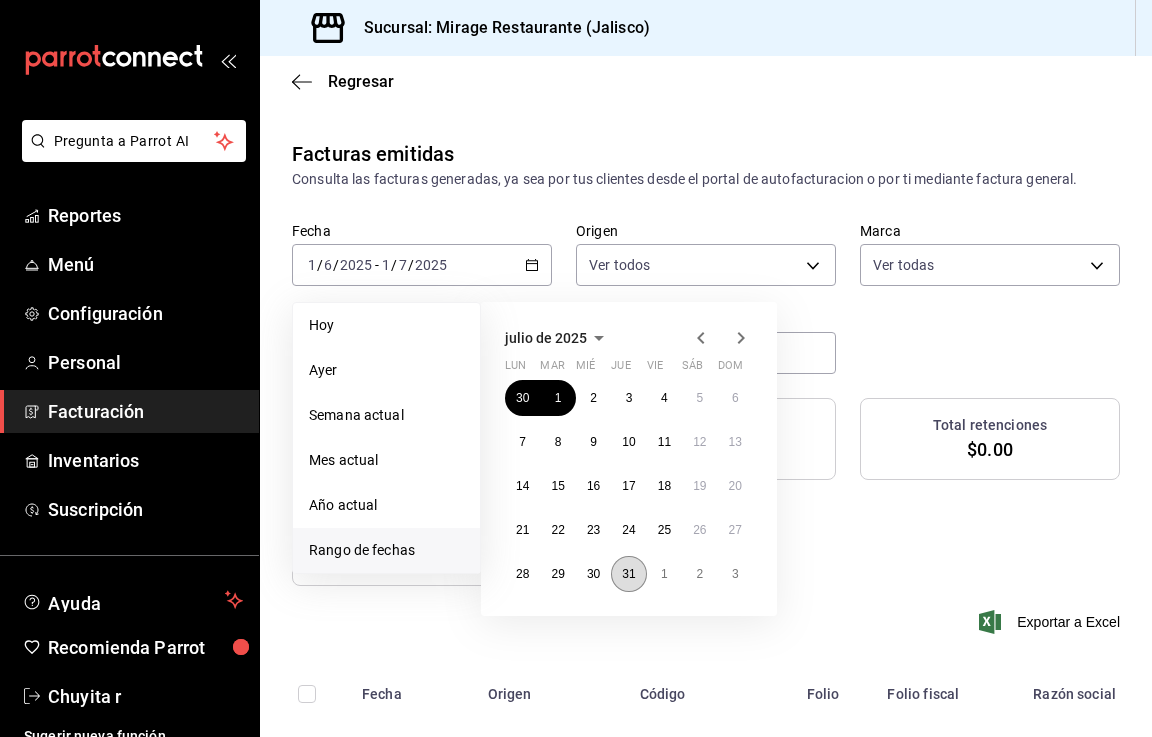 click on "31" at bounding box center (628, 574) 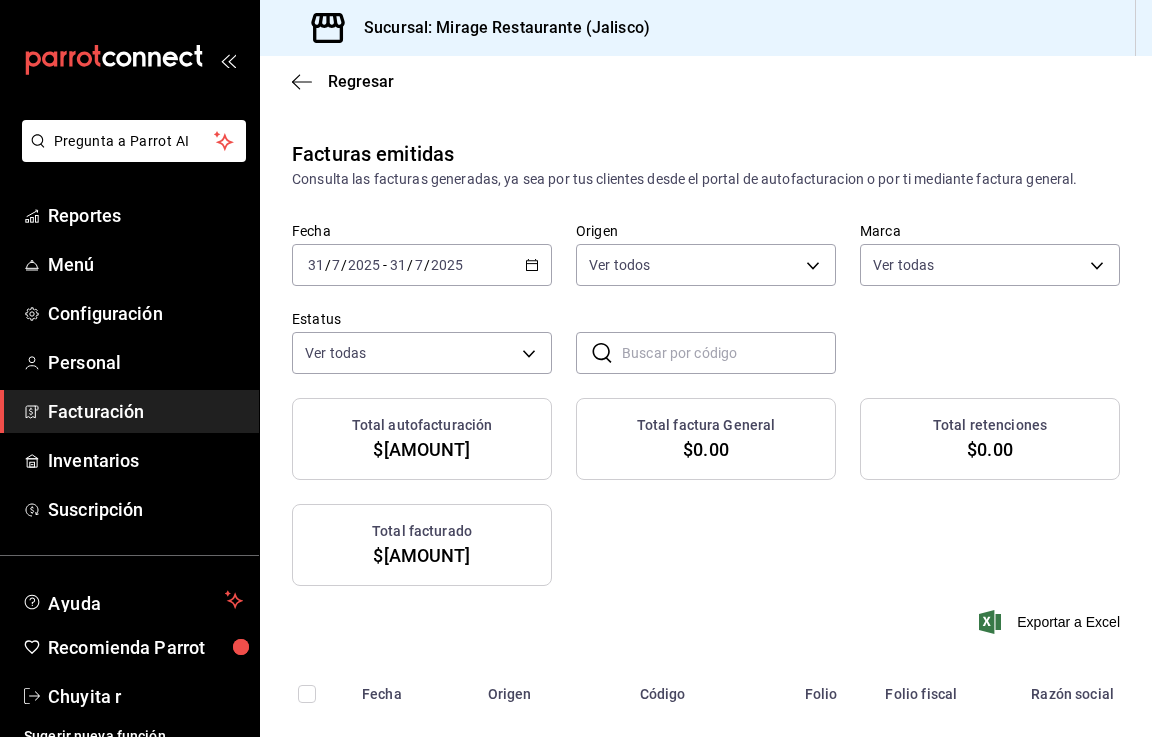 click 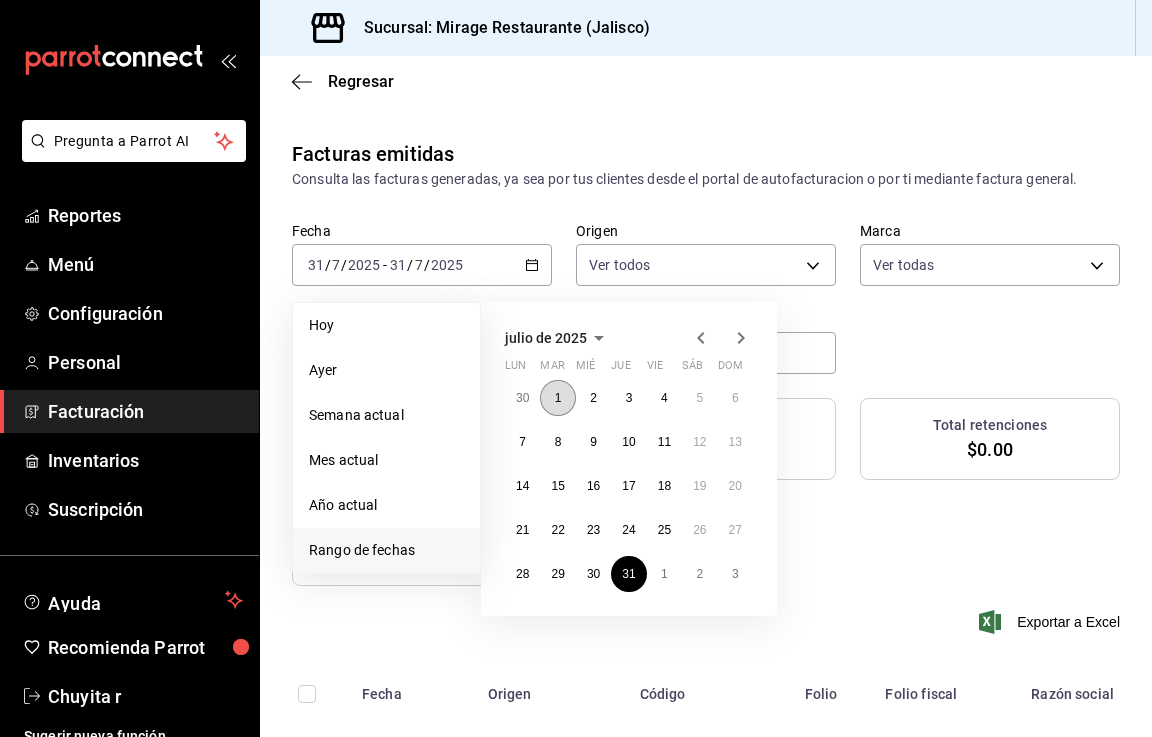 click on "1" at bounding box center (558, 398) 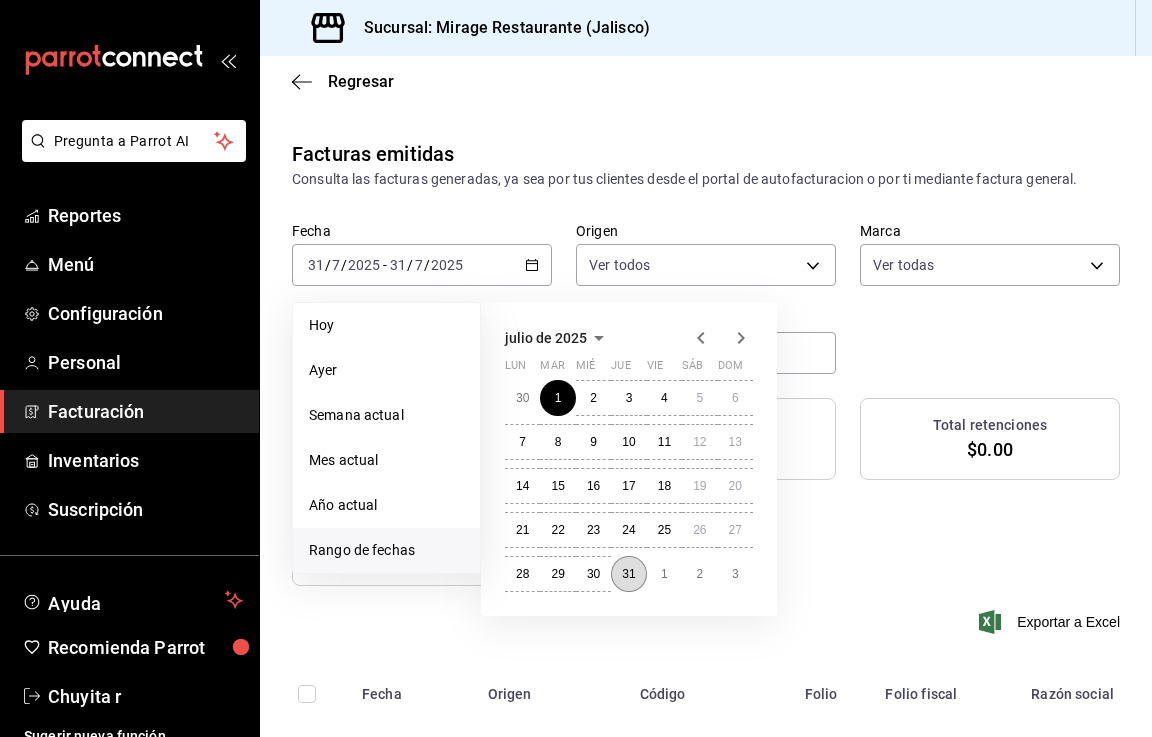click on "31" at bounding box center (628, 574) 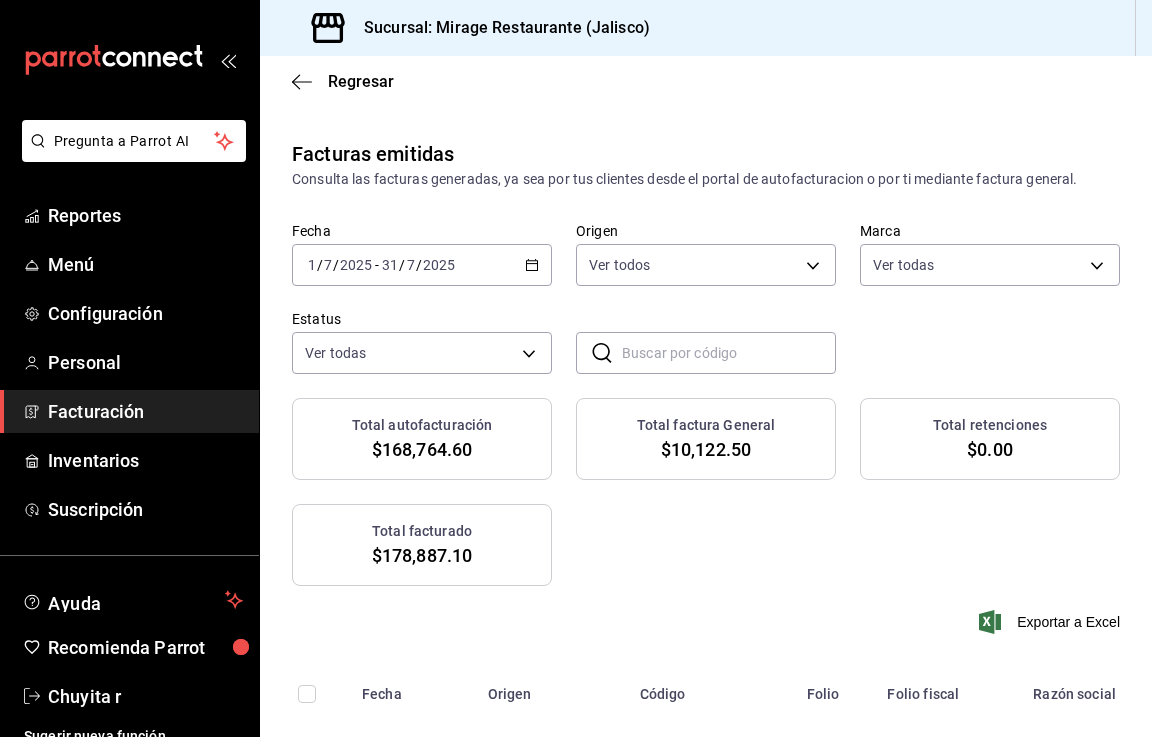drag, startPoint x: 340, startPoint y: 94, endPoint x: 336, endPoint y: 111, distance: 17.464249 